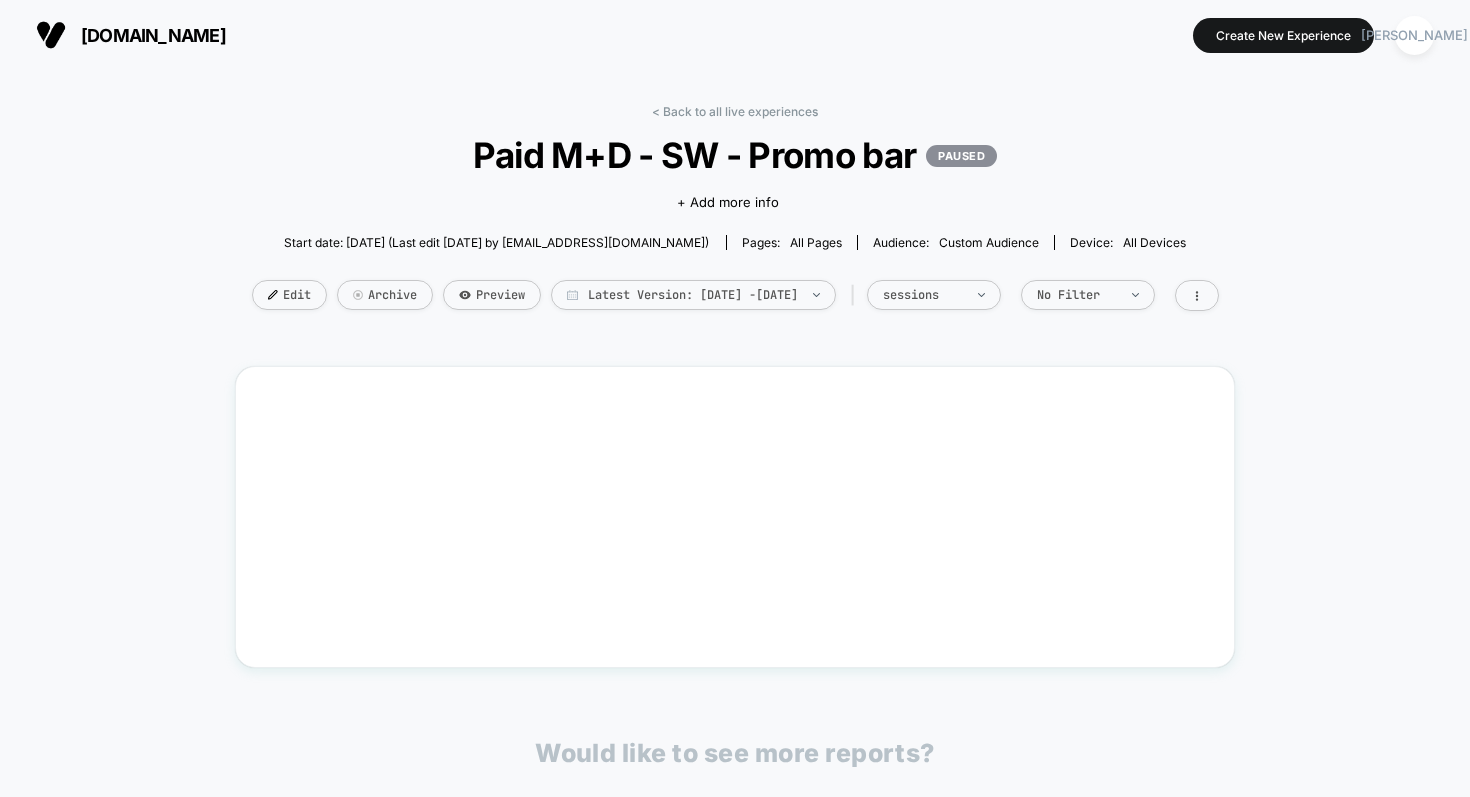scroll, scrollTop: 0, scrollLeft: 0, axis: both 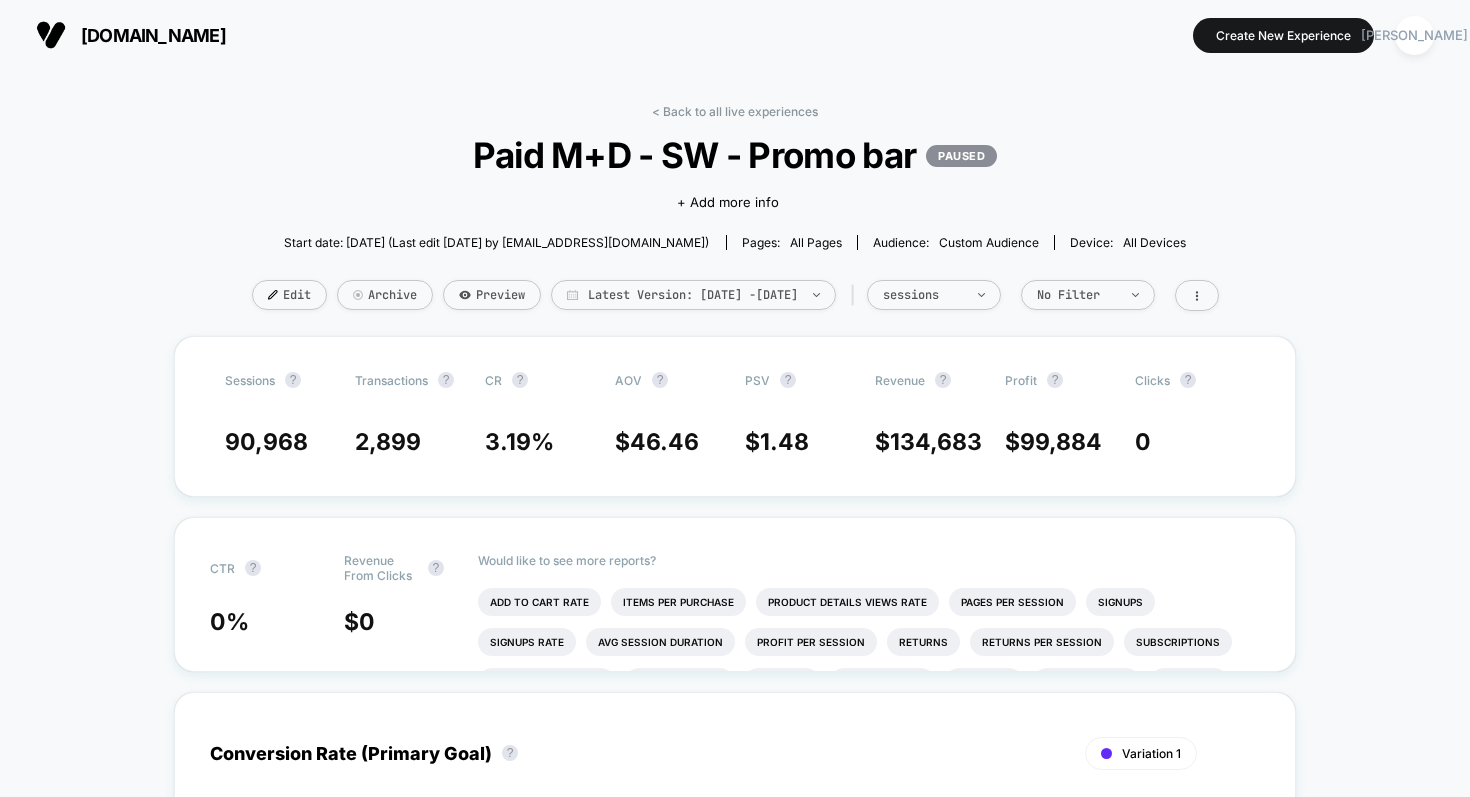 click on "[DOMAIN_NAME]" at bounding box center [153, 35] 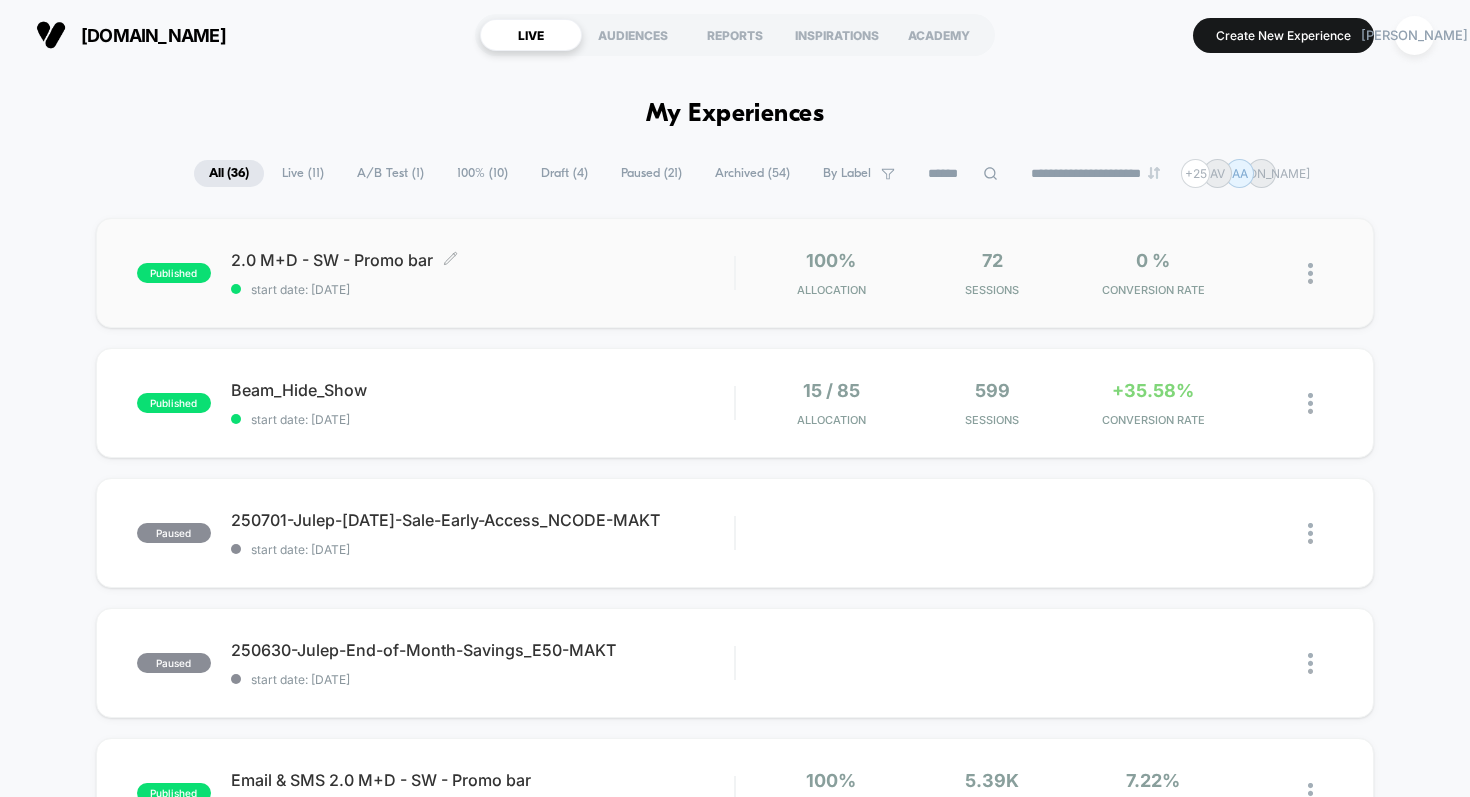 click on "2.0 M+D - SW - Promo bar Click to edit experience details" at bounding box center [483, 260] 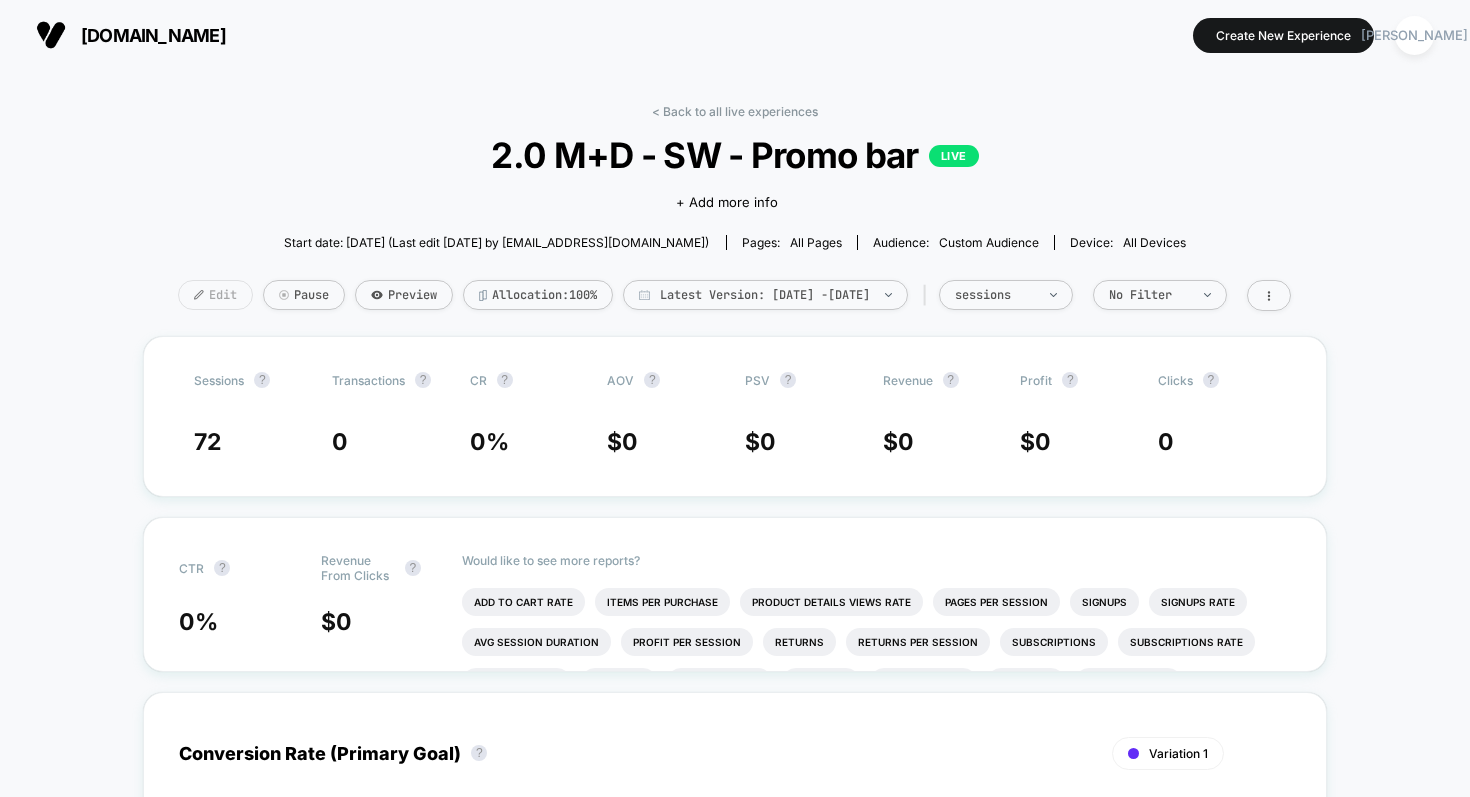 click on "Edit" at bounding box center [215, 295] 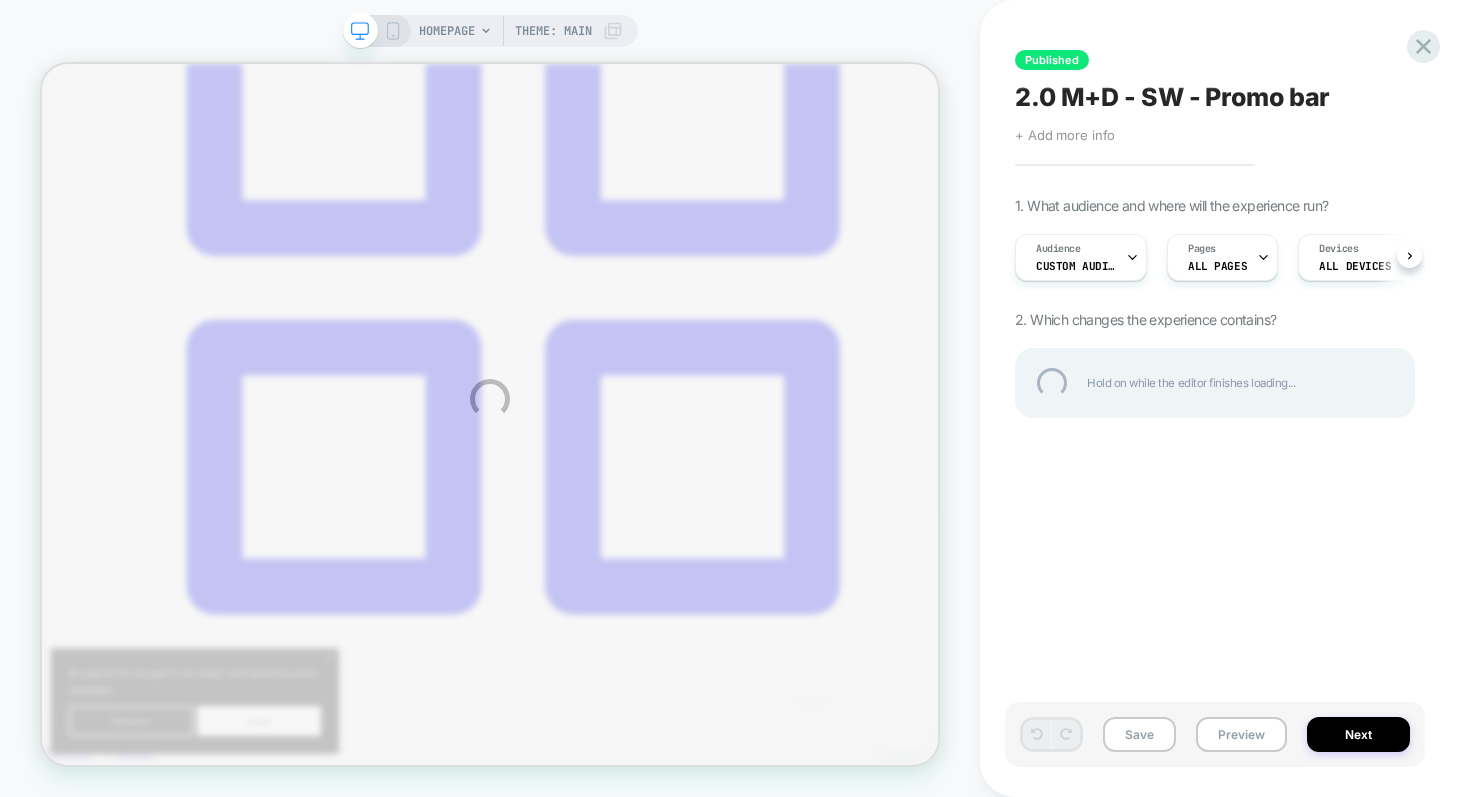 scroll, scrollTop: 0, scrollLeft: 0, axis: both 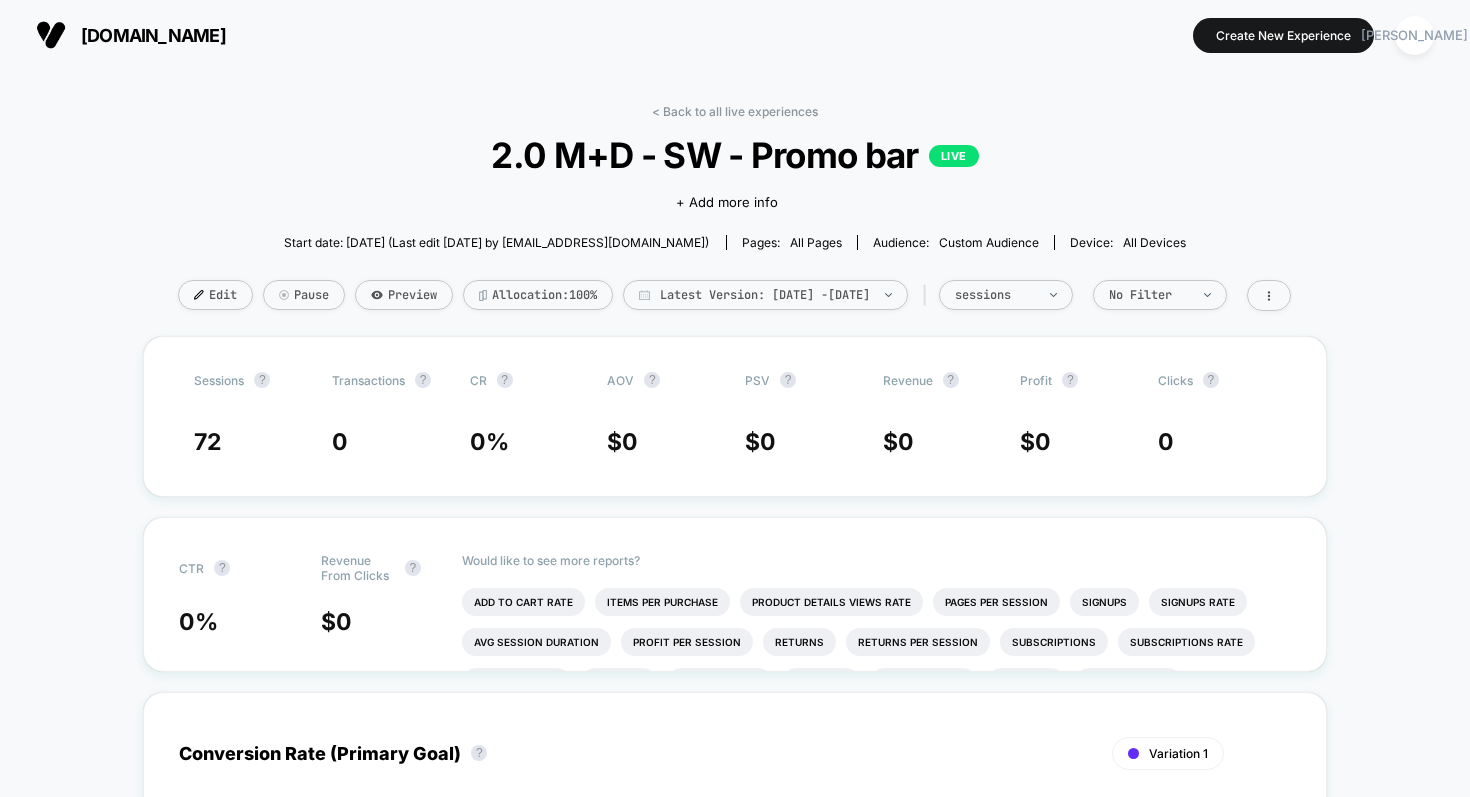 click on "[DOMAIN_NAME]" at bounding box center (153, 35) 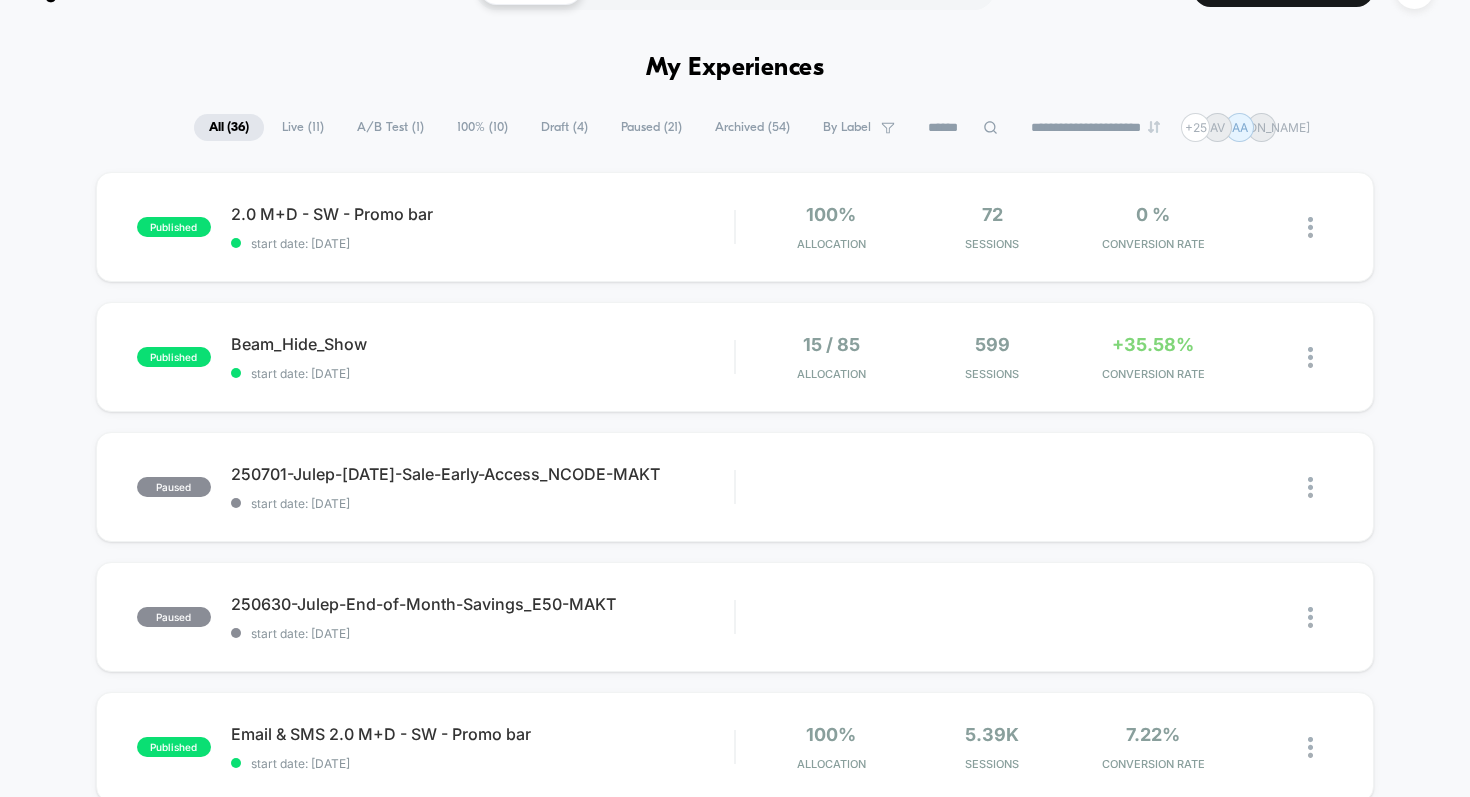 scroll, scrollTop: 0, scrollLeft: 0, axis: both 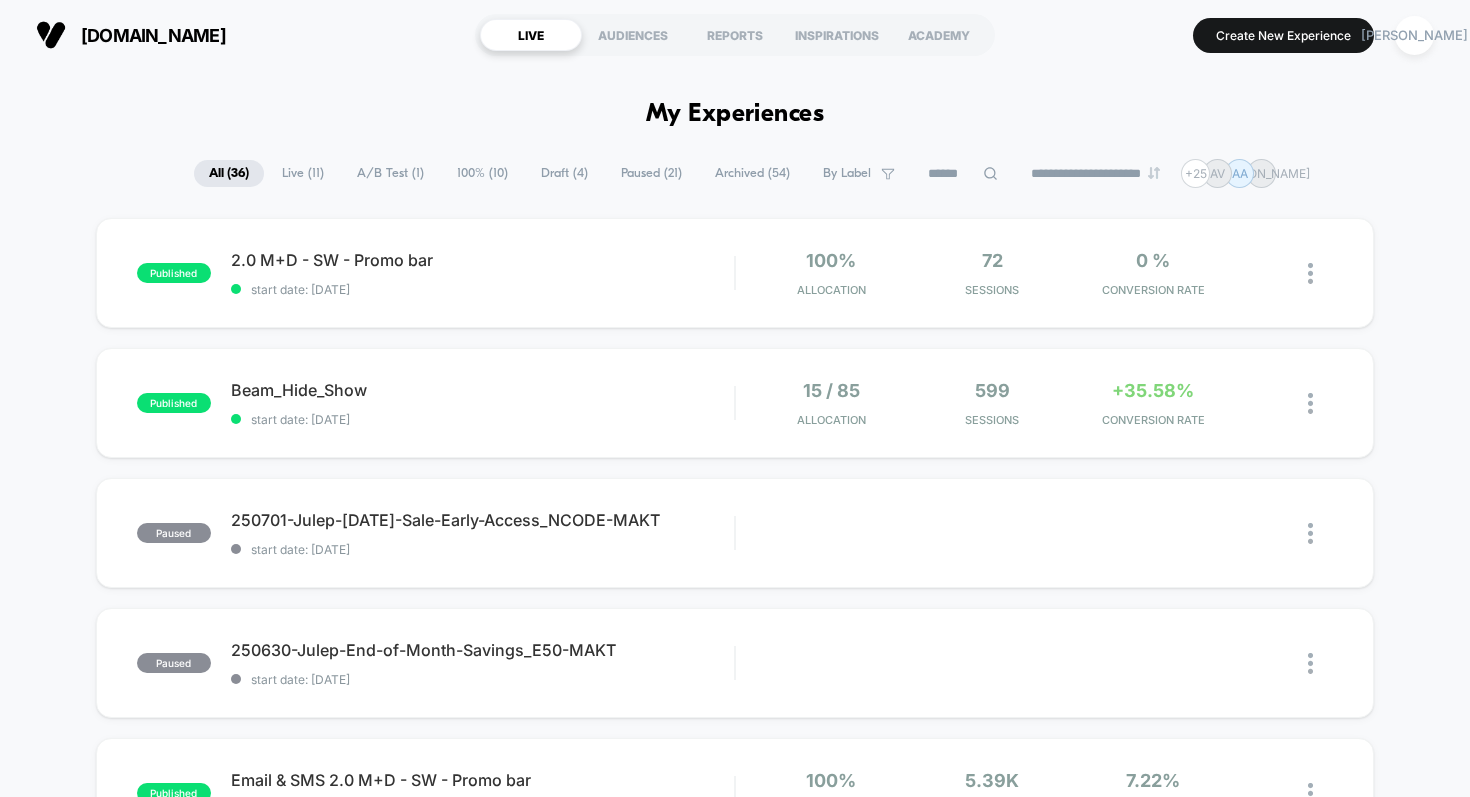click on "Live ( 11 )" at bounding box center [303, 173] 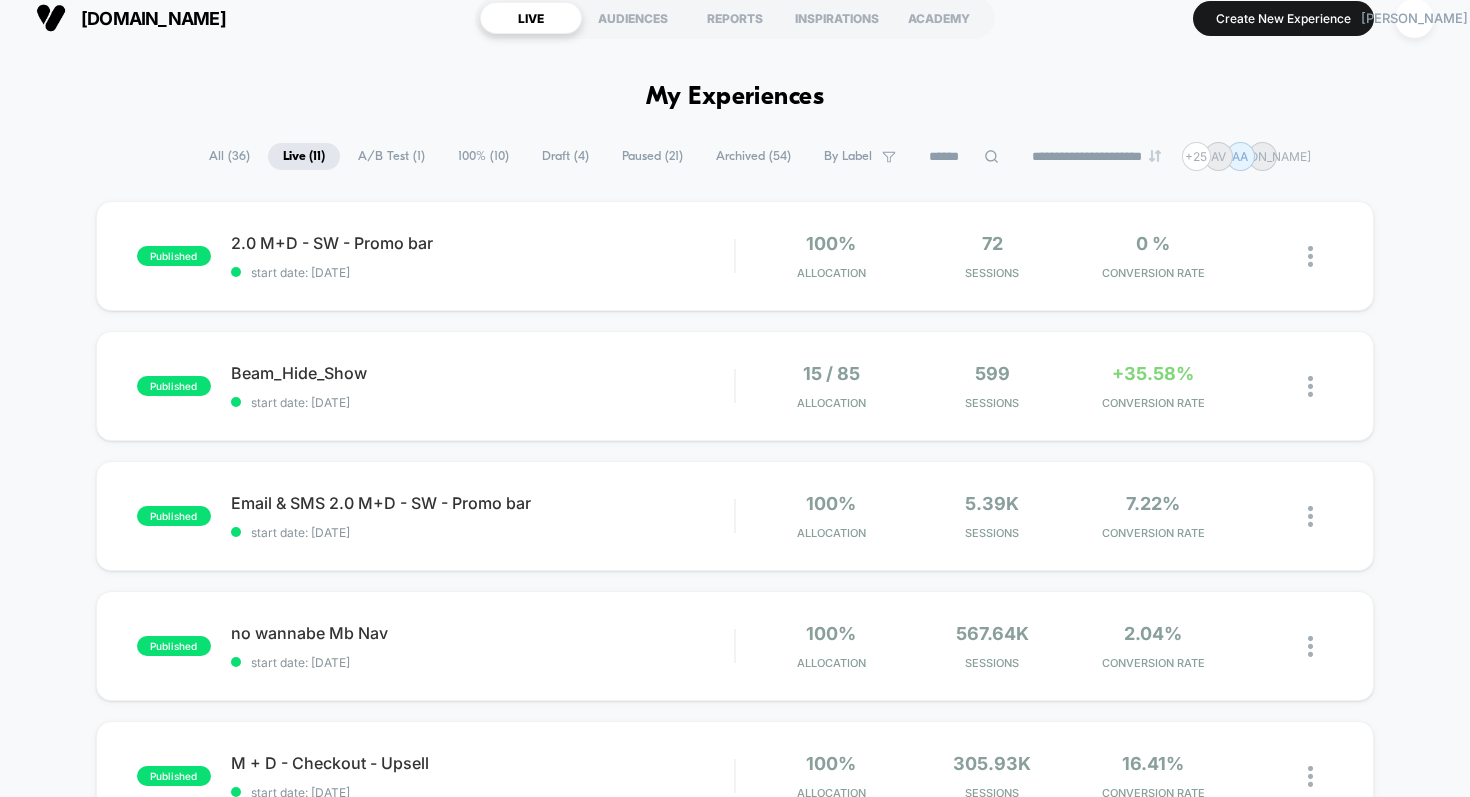scroll, scrollTop: 15, scrollLeft: 0, axis: vertical 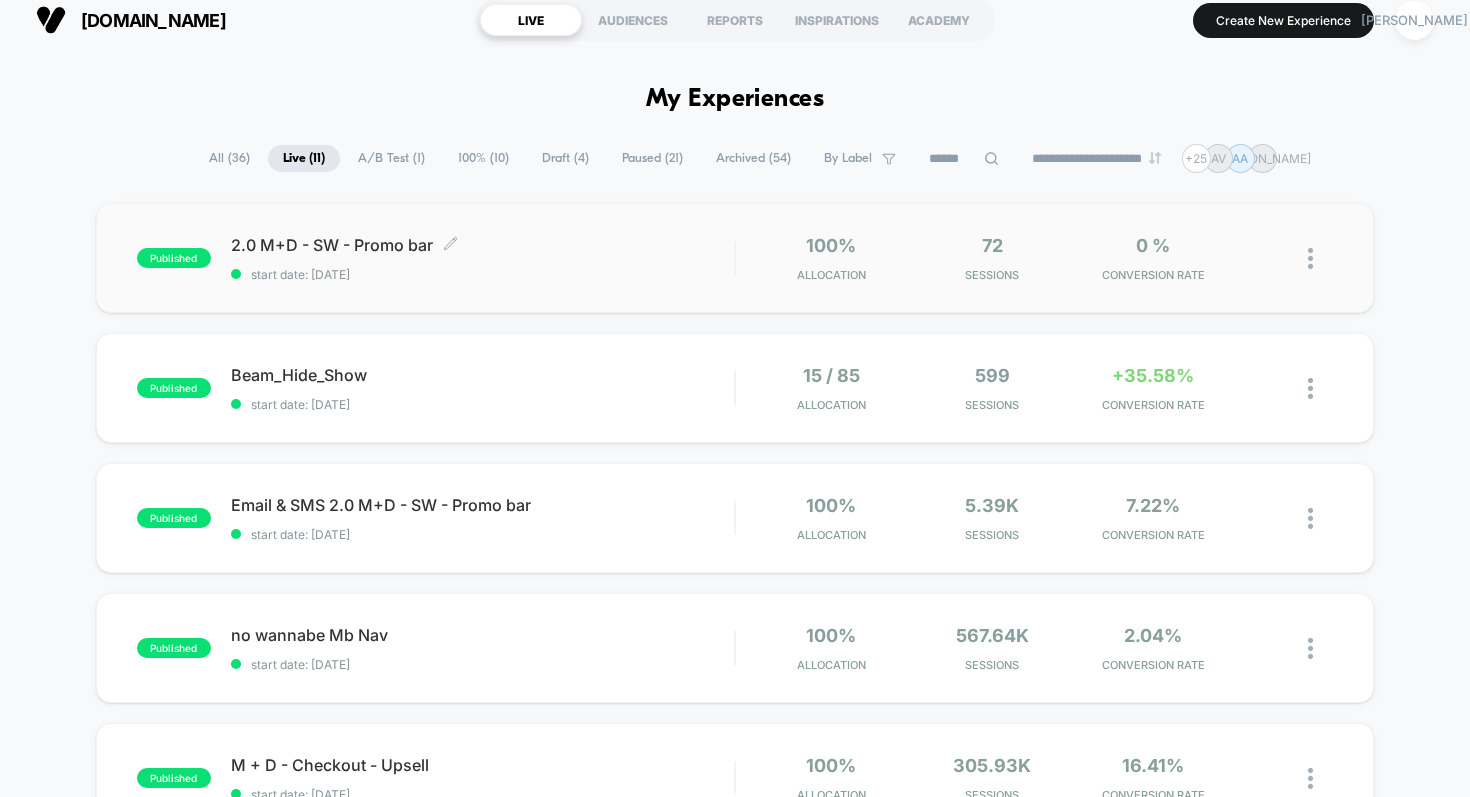 click on "2.0 M+D - SW - Promo bar Click to edit experience details" at bounding box center (483, 245) 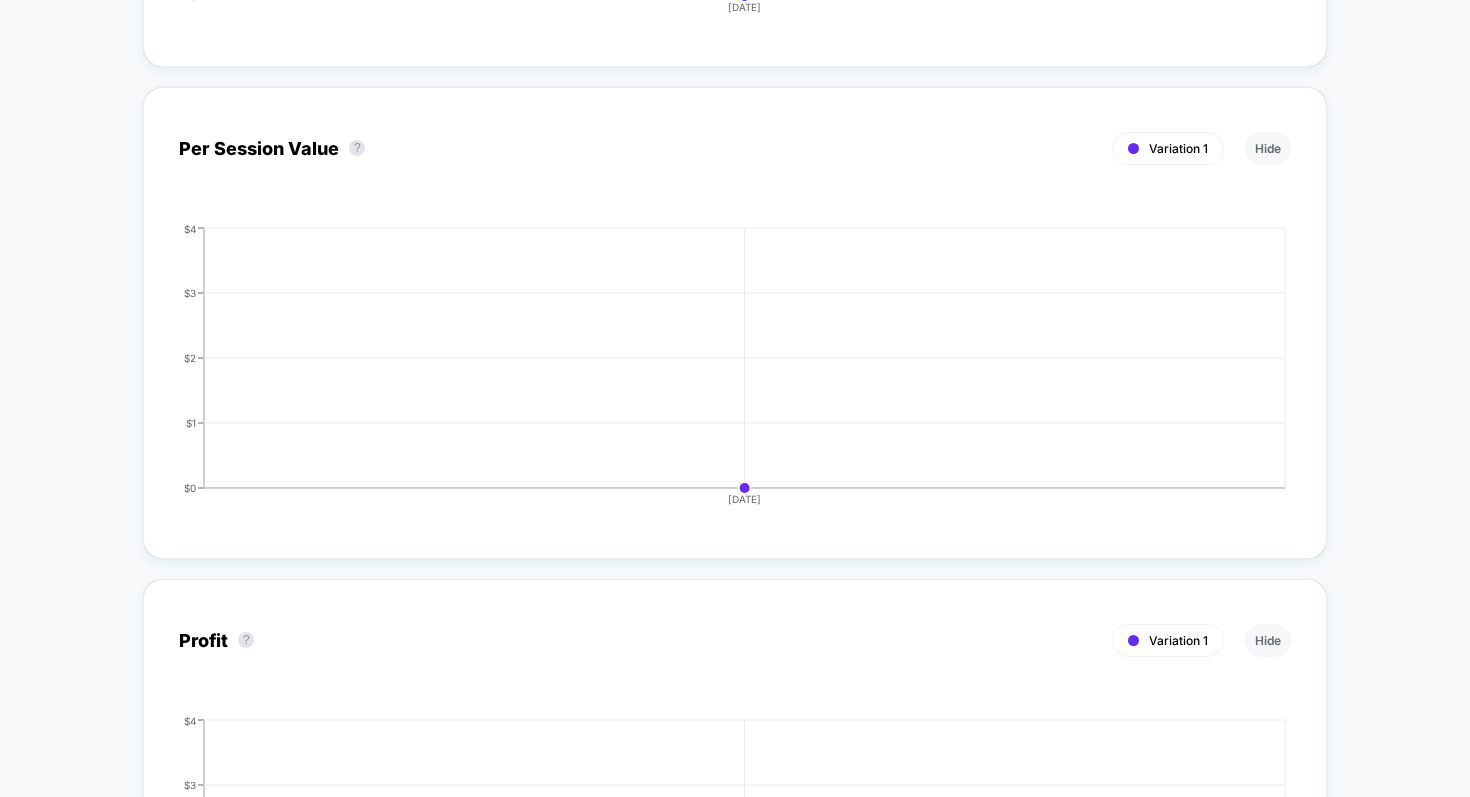 scroll, scrollTop: 1146, scrollLeft: 0, axis: vertical 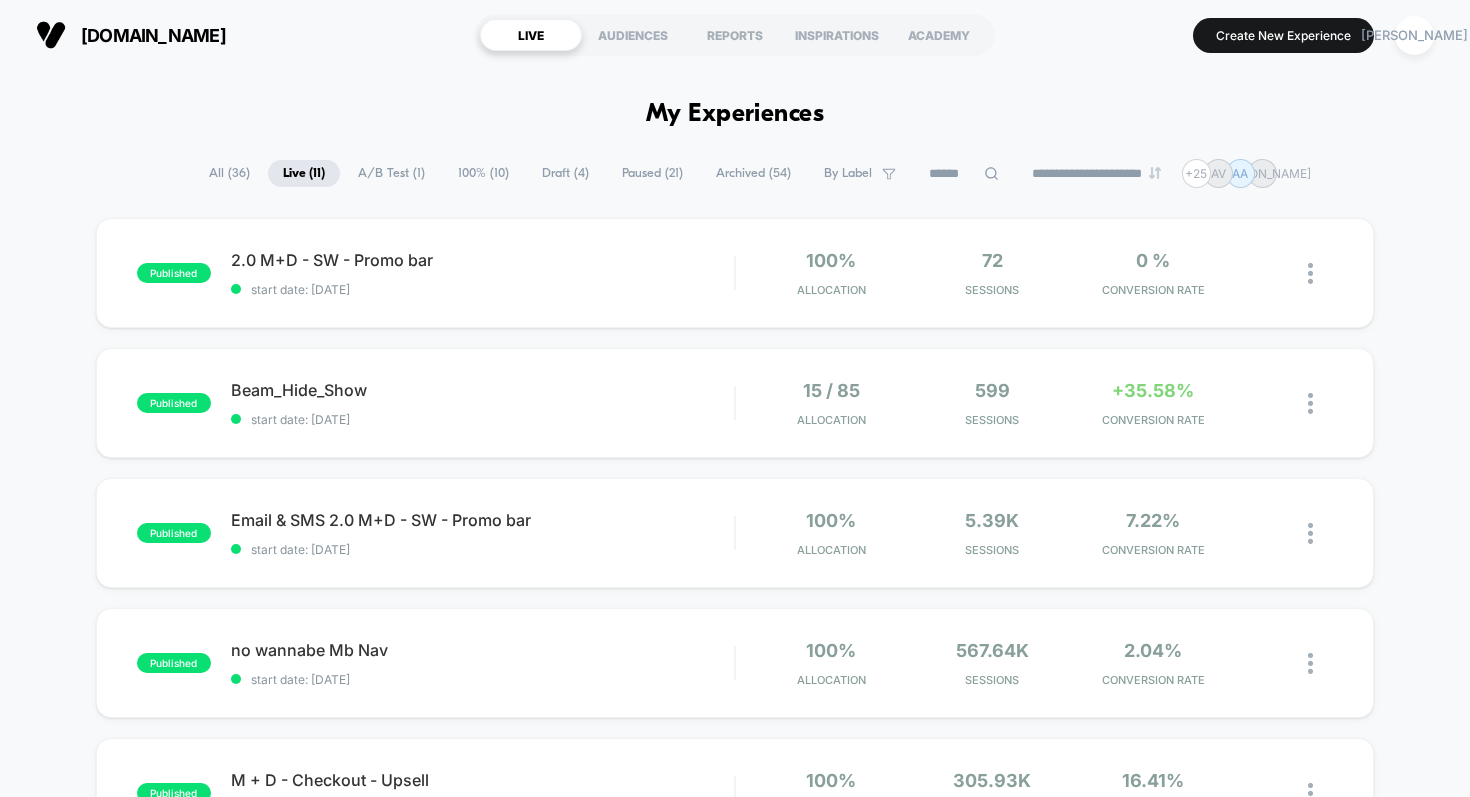 click on "published 2.0 M+D - SW - Promo bar start date: [DATE] 100% Allocation 72 Sessions 0 % CONVERSION RATE published Beam_Hide_Show start date: [DATE] 15 / 85 Allocation 599 Sessions +35.58% CONVERSION RATE published Email & SMS 2.0 M+D - SW - Promo bar start date: [DATE] 100% Allocation 5.39k Sessions 7.22% CONVERSION RATE published no wannabe Mb Nav start date: [DATE] 100% Allocation 567.64k Sessions 2.04% CONVERSION RATE published M + D - Checkout - Upsell start date: [DATE] 100% Allocation 305.93k Sessions 16.41% CONVERSION RATE published D - CART - UPSELLS start date: [DATE] 100% Allocation 76.58k Sessions 20.32% CONVERSION RATE published M - CART - UPSELLS start date: [DATE] 100% Allocation 241.12k Sessions 14.98% CONVERSION RATE published M - Cart - Checkout Popup Upsell start date: [DATE] 100% Allocation 241.12k Sessions 14.98% CONVERSION RATE published D - Cart - Checkout Popup Upsell start date: [DATE] 100% Allocation 76.58k Sessions 20.32% CONVERSION RATE published 100% 100%" at bounding box center [735, 973] 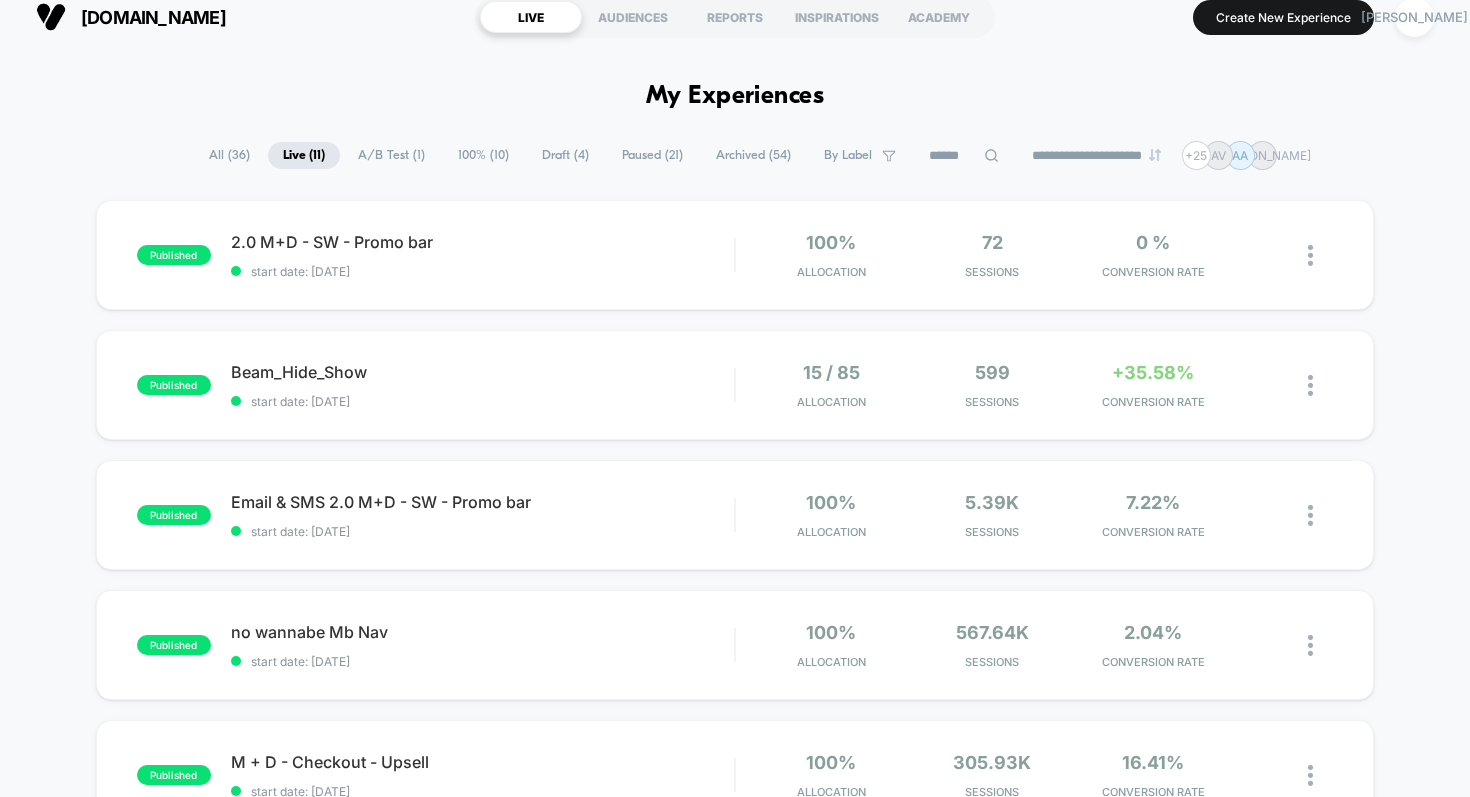 click on "All ( 36 )" at bounding box center (229, 155) 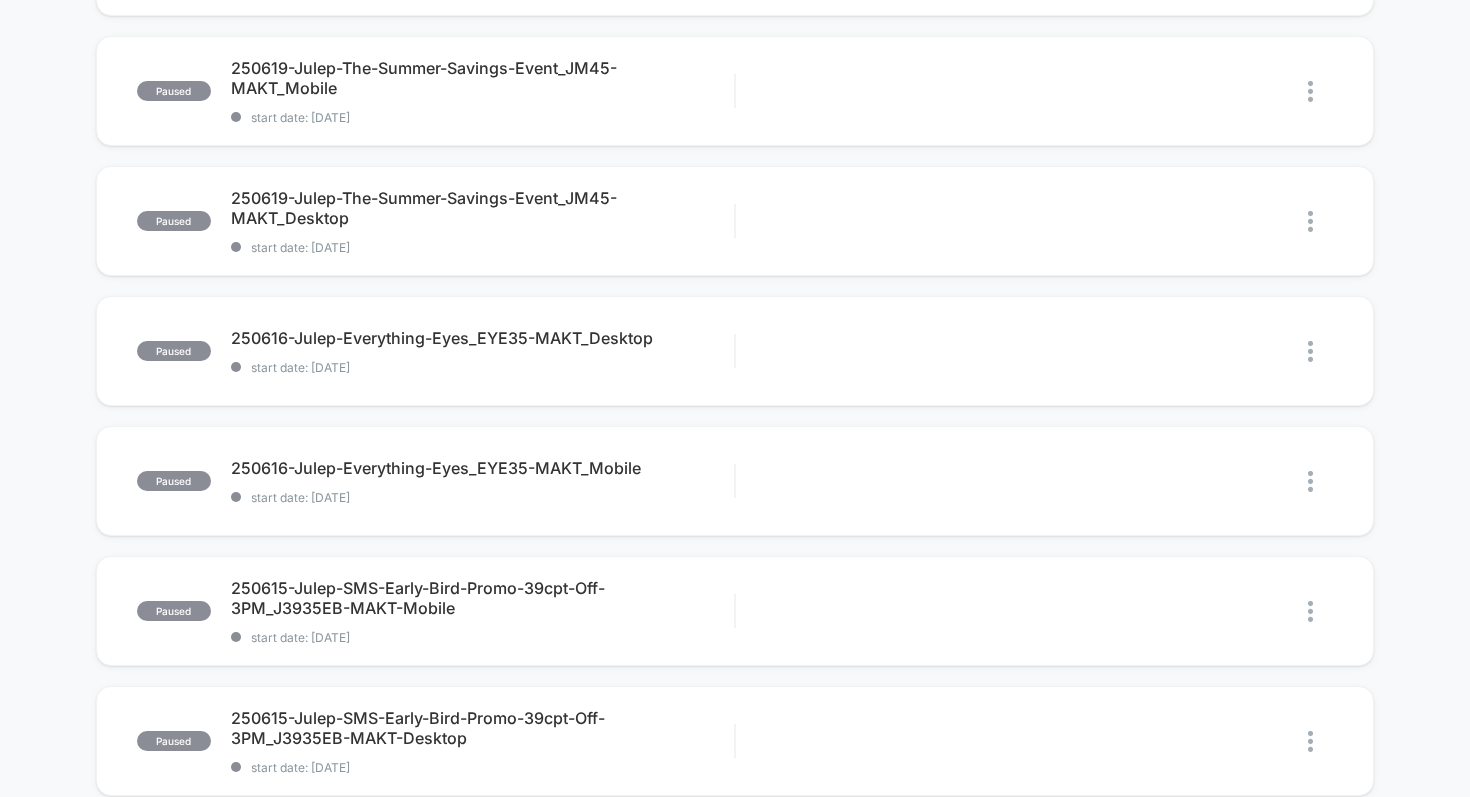 scroll, scrollTop: 0, scrollLeft: 0, axis: both 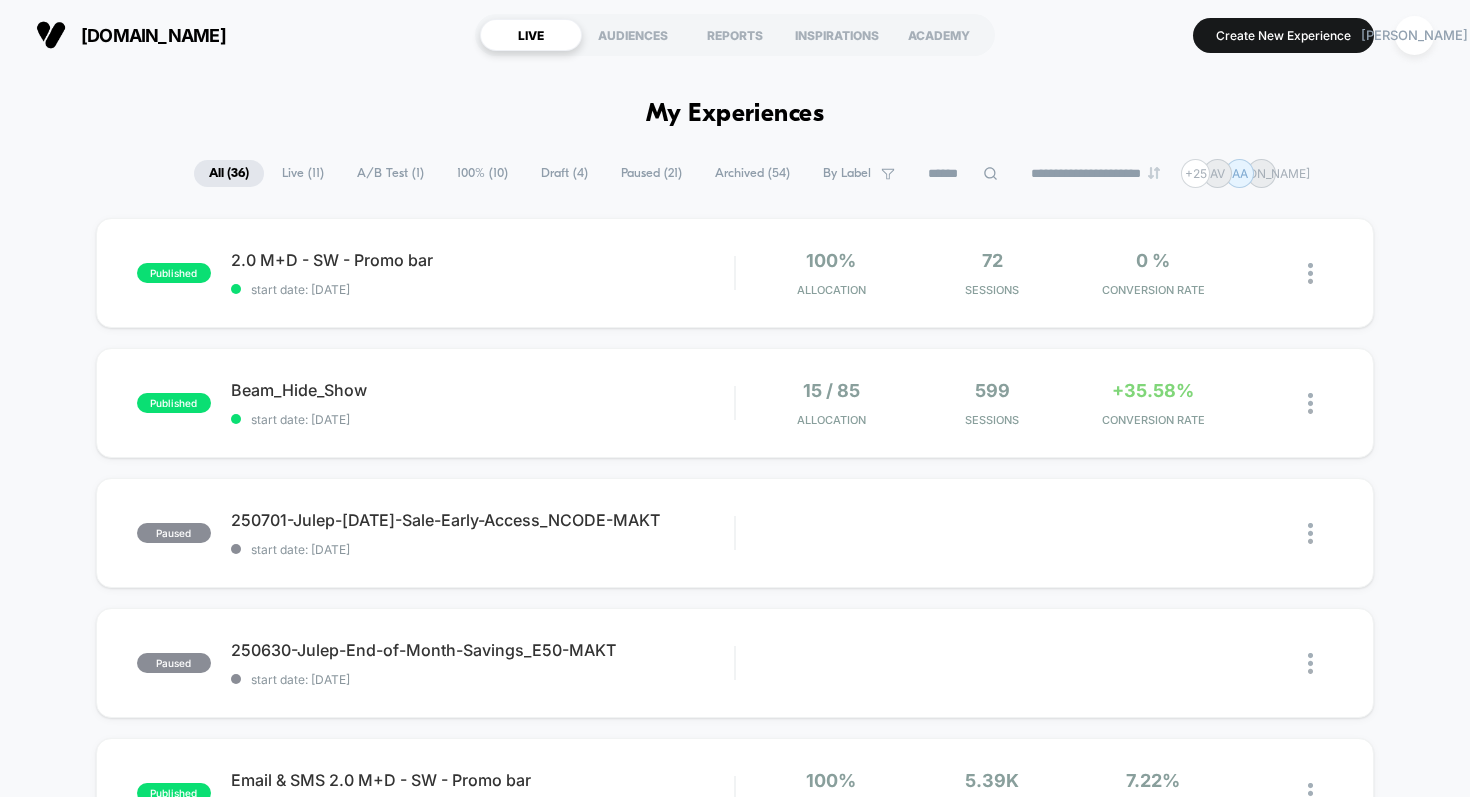 click on "Live ( 11 )" at bounding box center (303, 173) 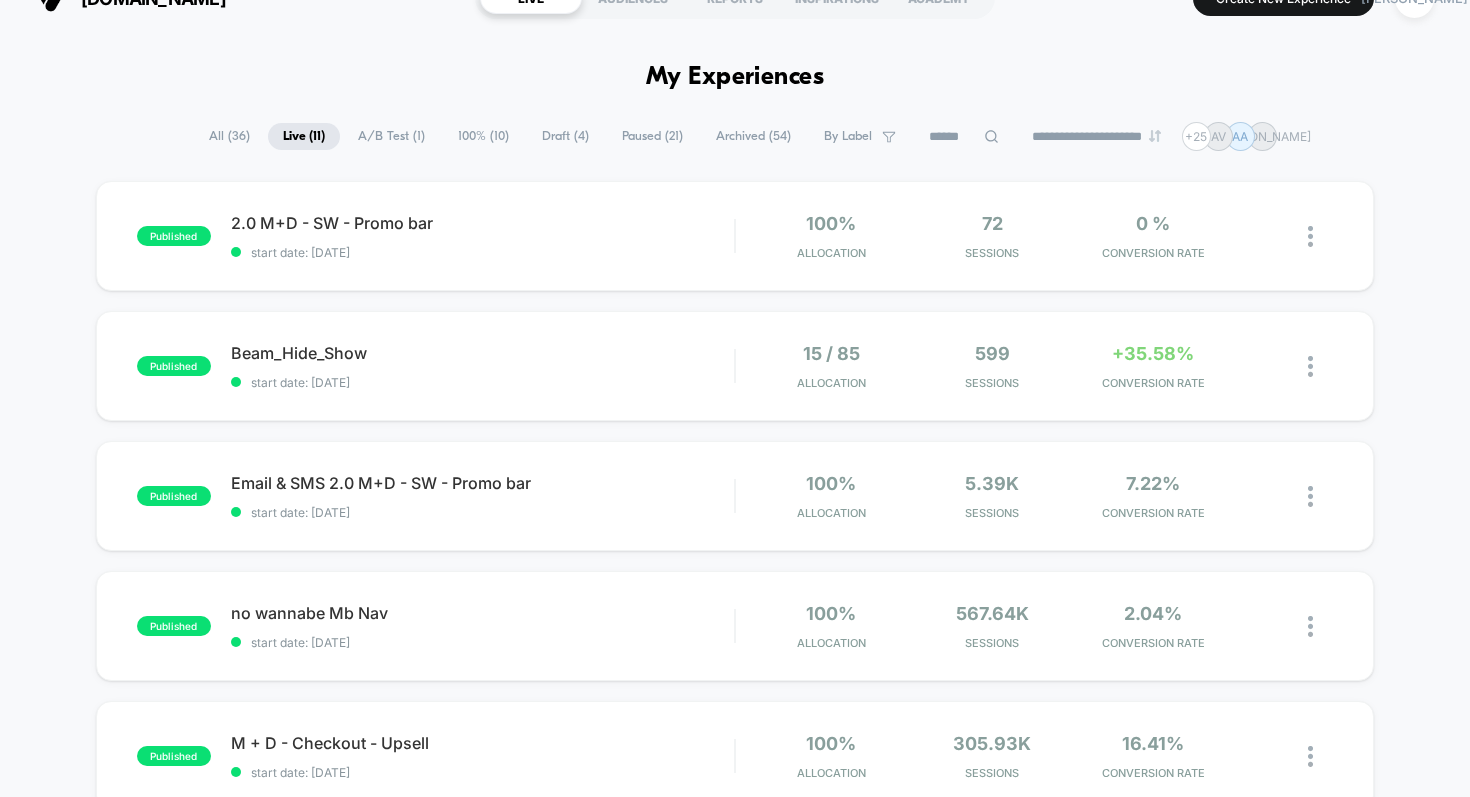 scroll, scrollTop: 73, scrollLeft: 0, axis: vertical 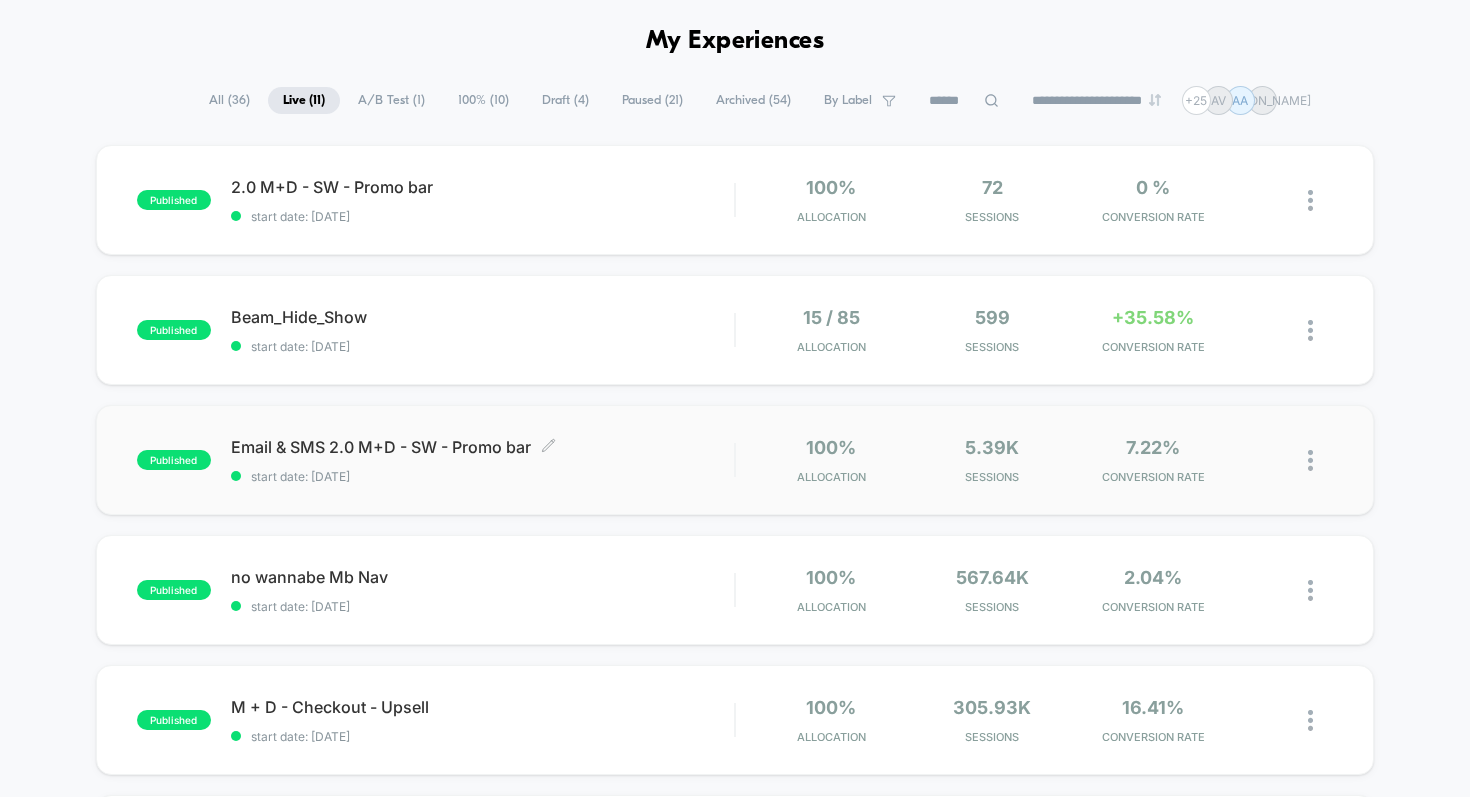 click on "Email & SMS 2.0 M+D - SW - Promo bar Click to edit experience details" at bounding box center [483, 447] 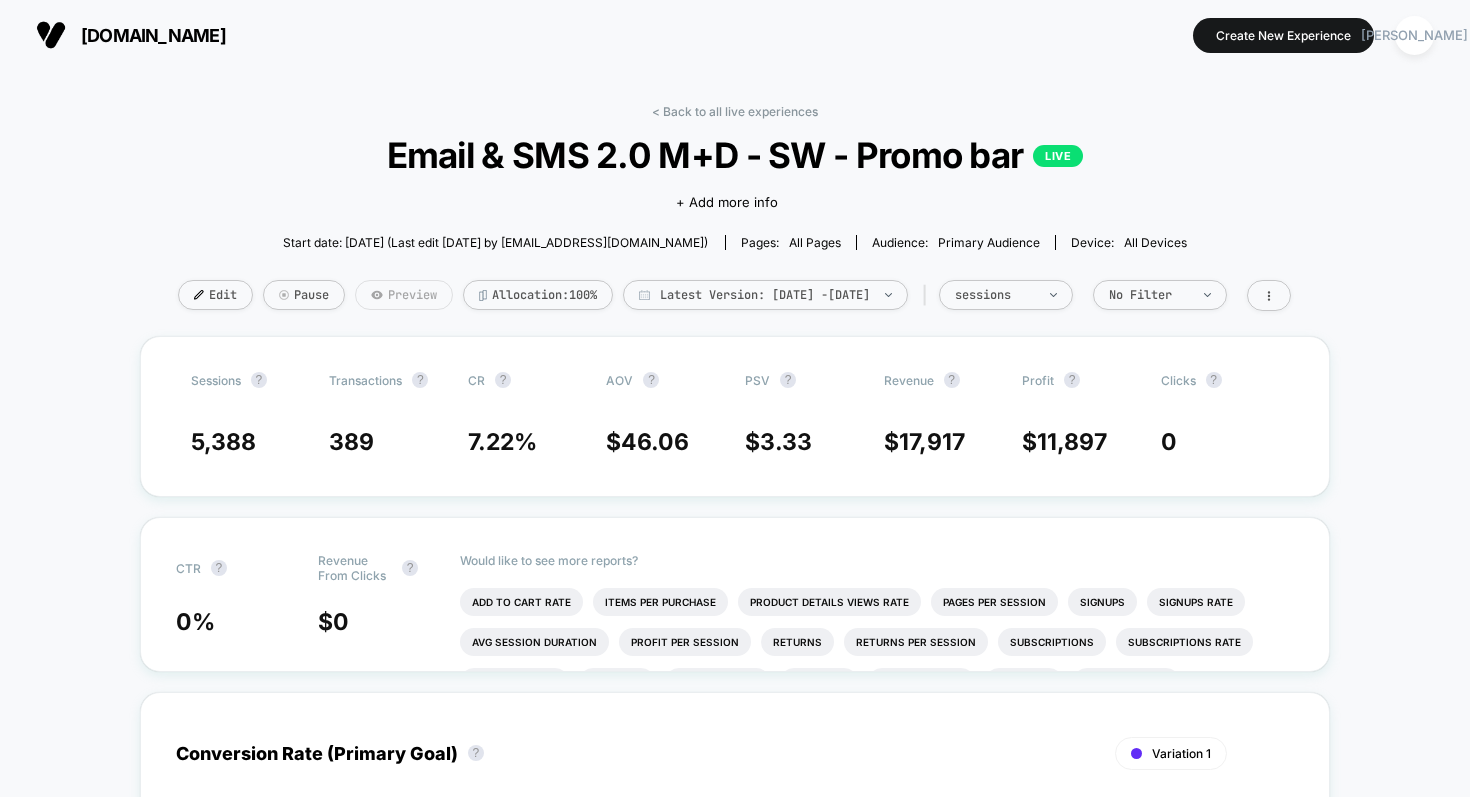 click on "Preview" at bounding box center (404, 295) 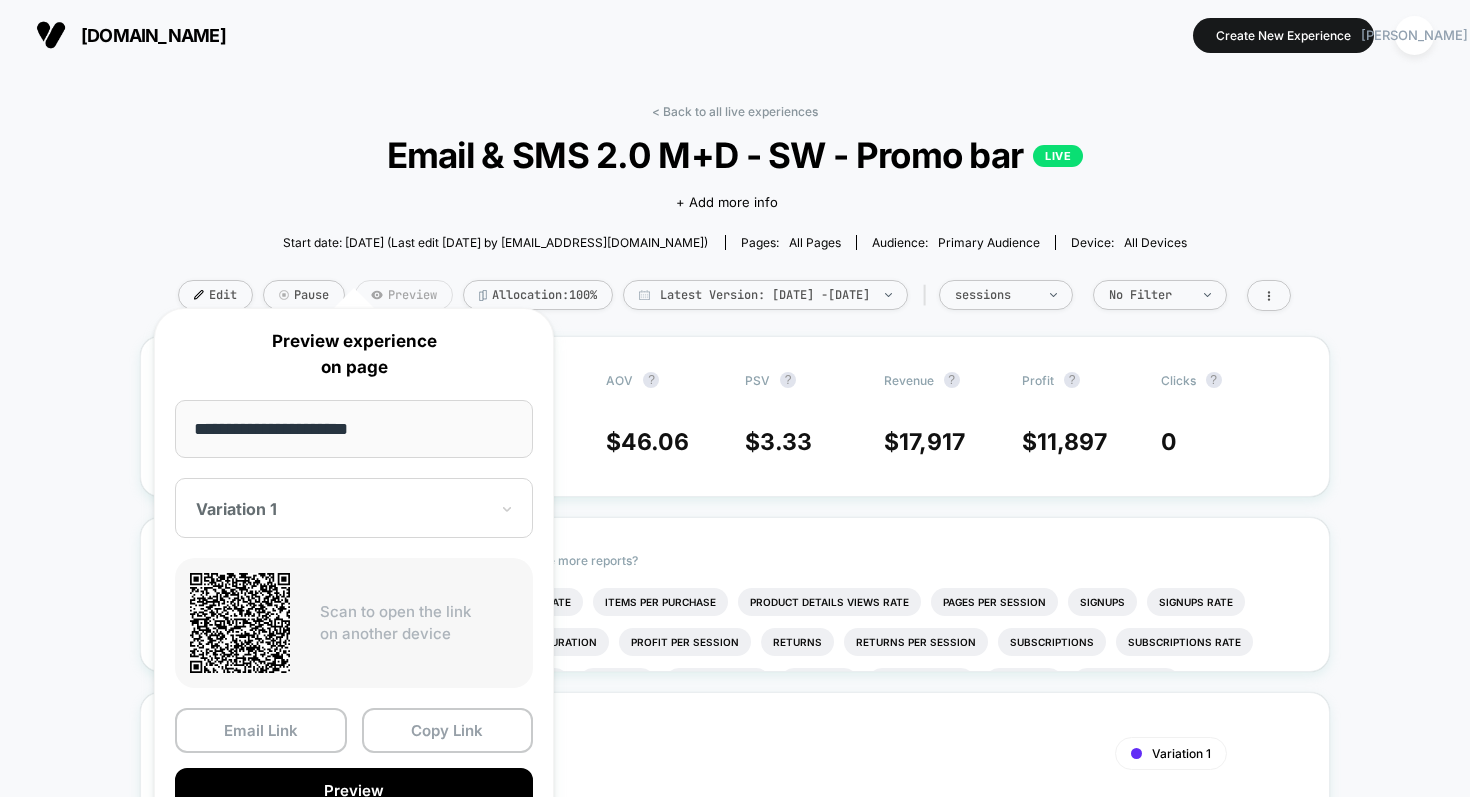 scroll, scrollTop: 37, scrollLeft: 0, axis: vertical 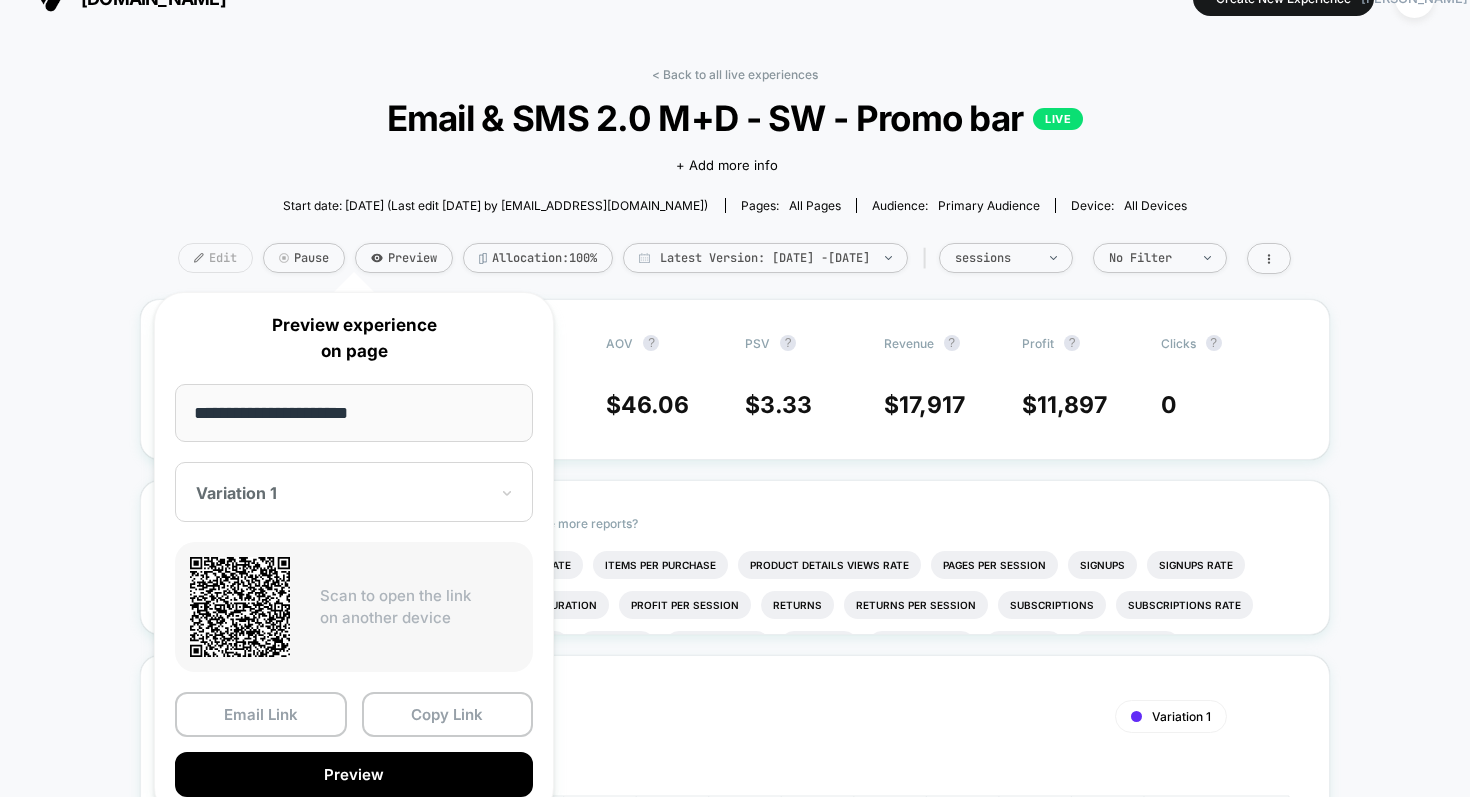 click on "Edit" at bounding box center (215, 258) 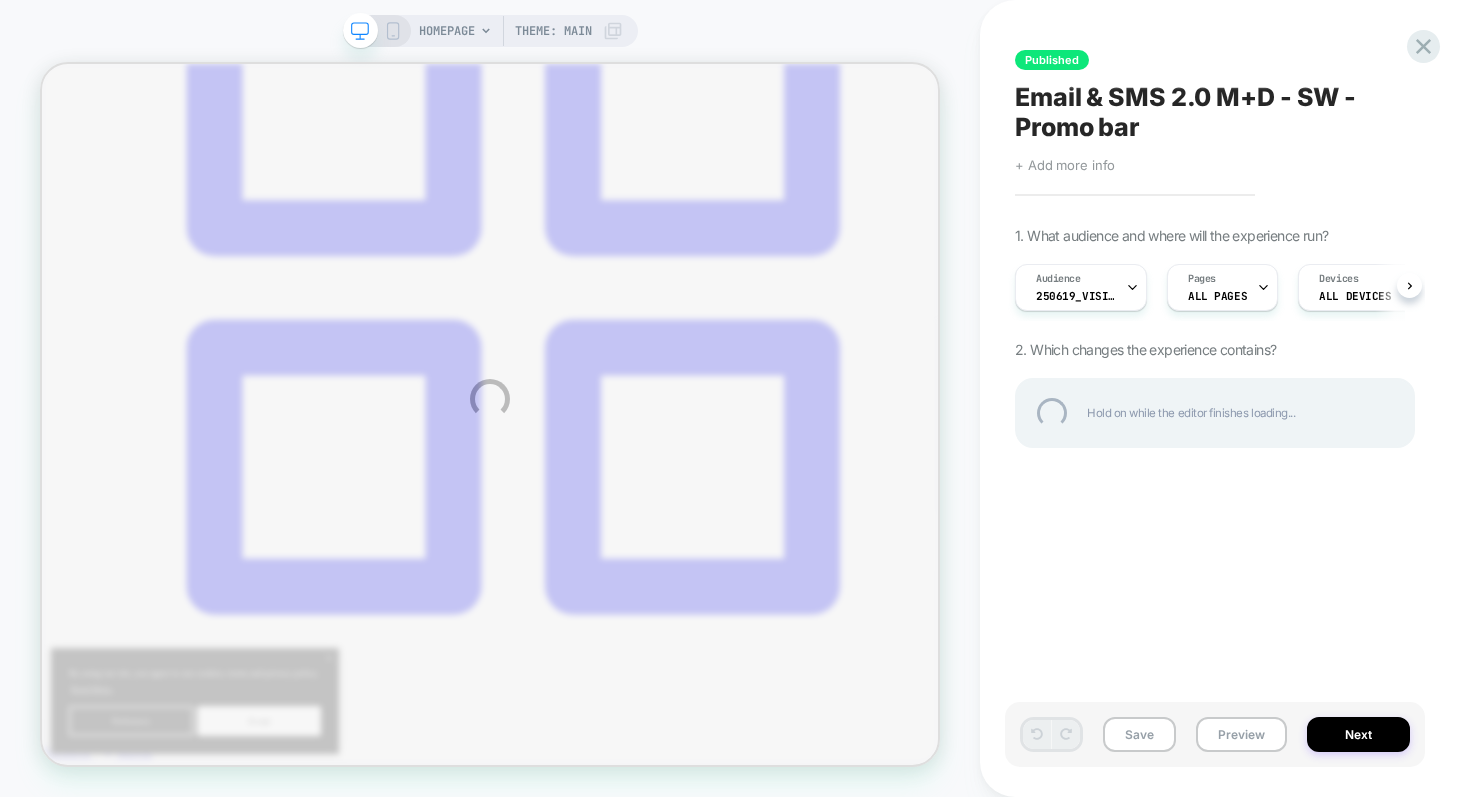 scroll, scrollTop: 0, scrollLeft: 0, axis: both 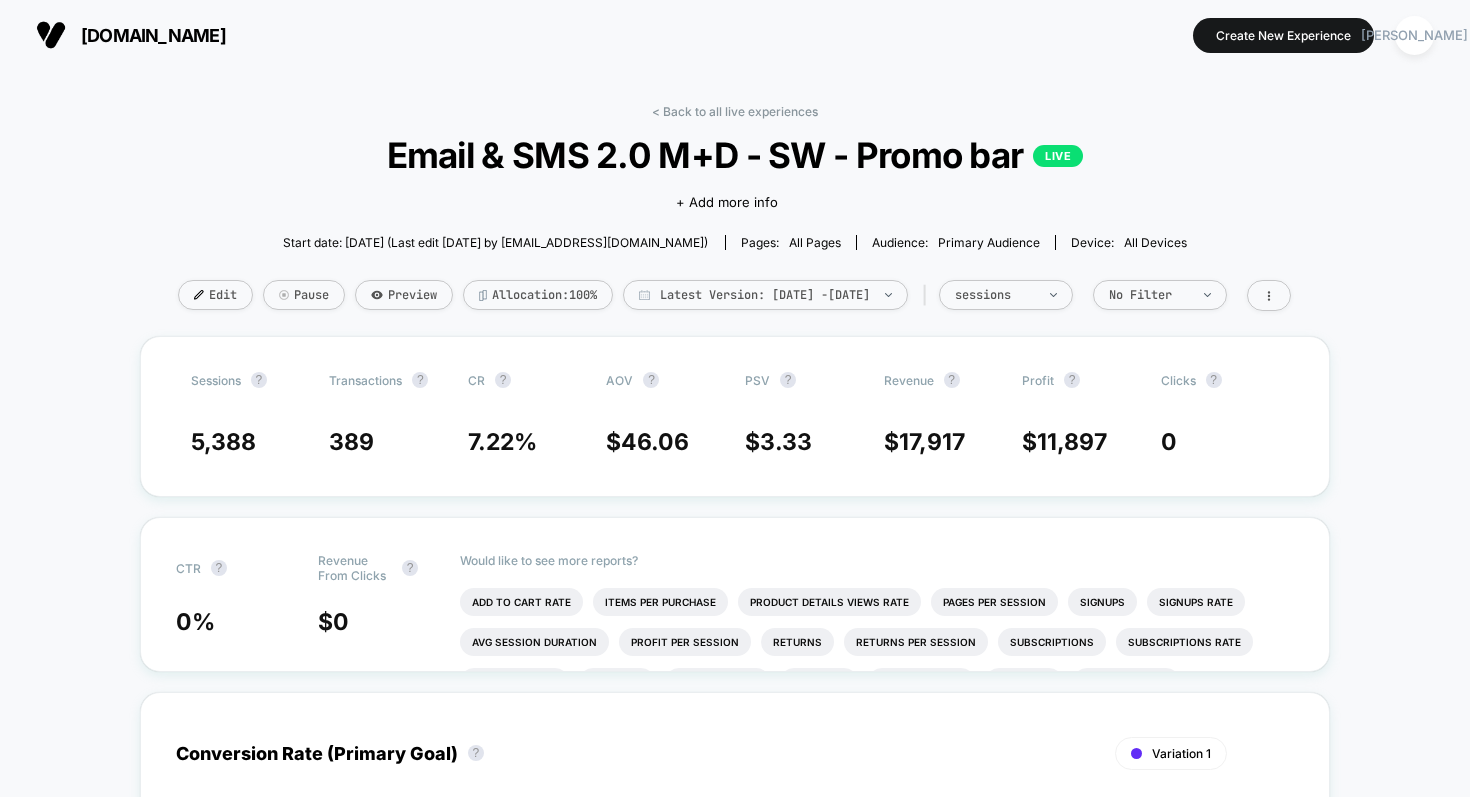 click on "[DOMAIN_NAME]" at bounding box center (153, 35) 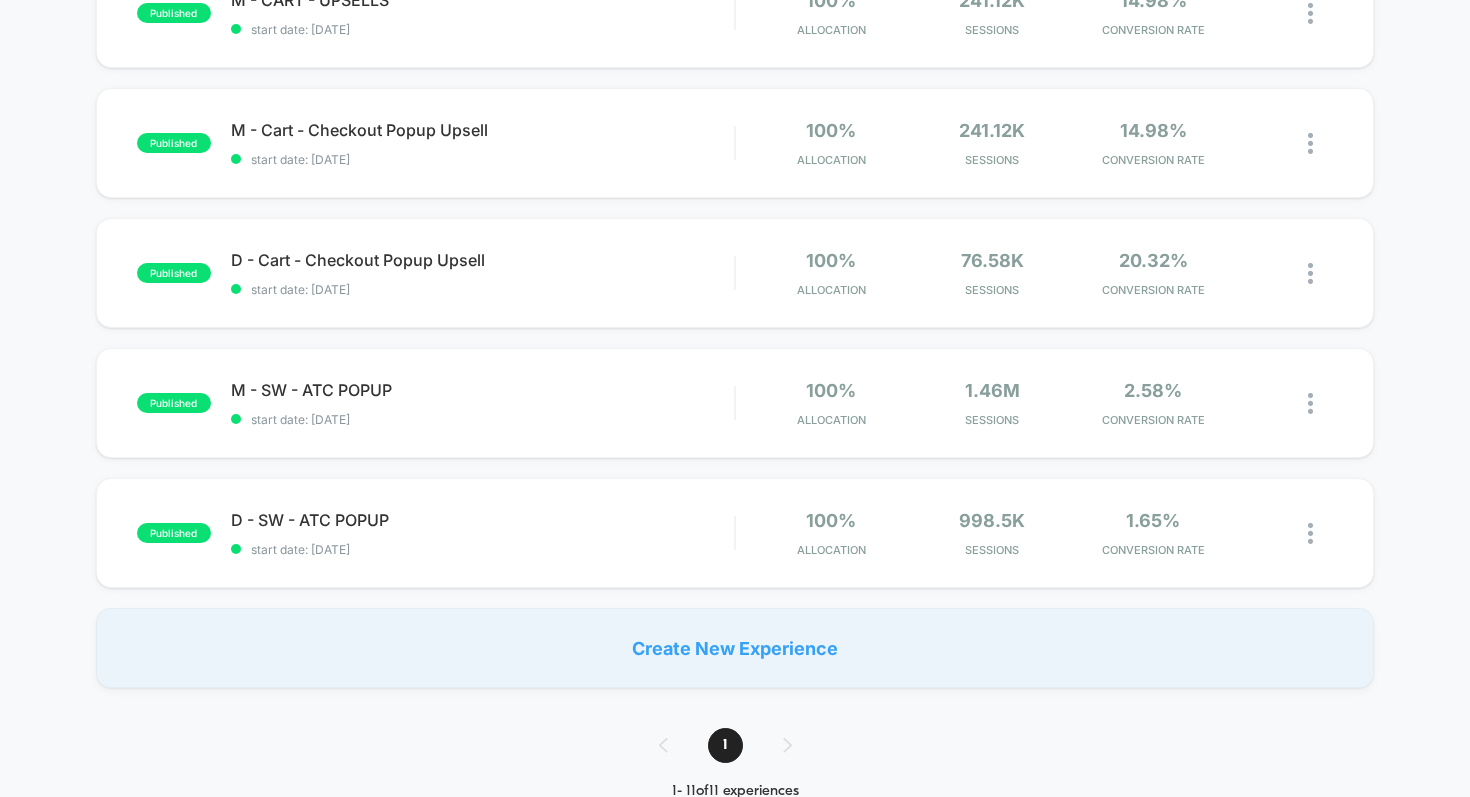 scroll, scrollTop: 1121, scrollLeft: 0, axis: vertical 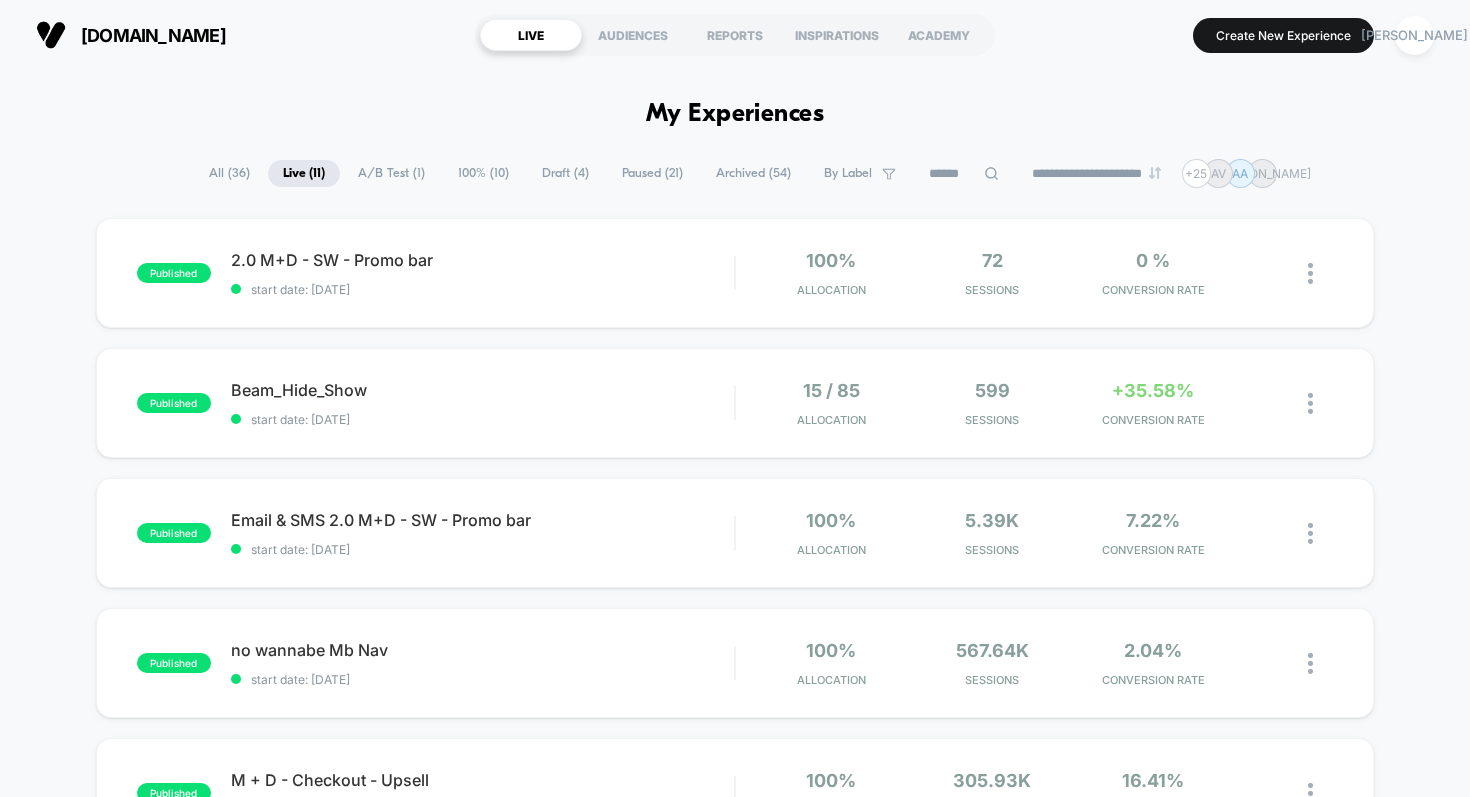 click on "All ( 36 )" at bounding box center [229, 173] 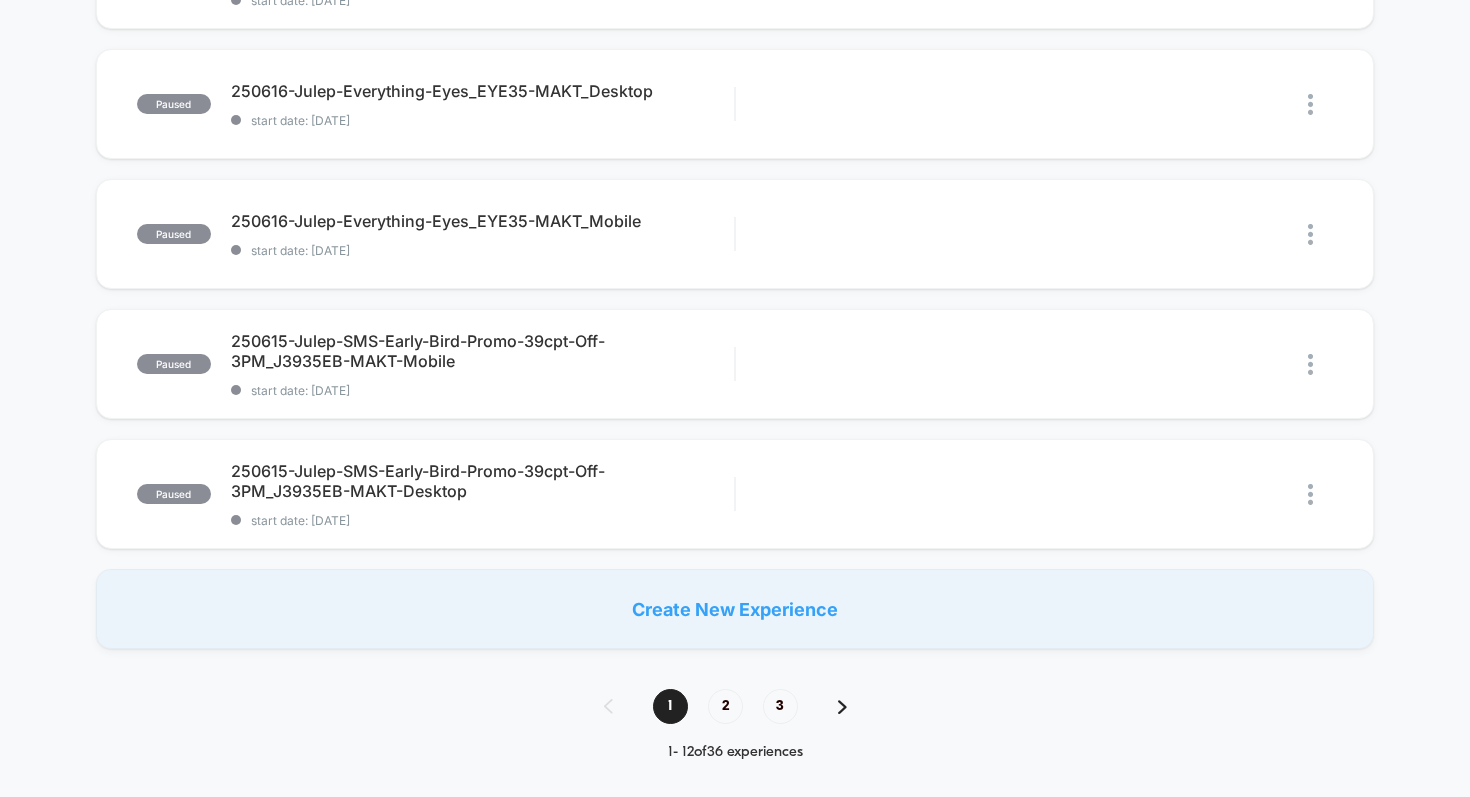 scroll, scrollTop: 1238, scrollLeft: 0, axis: vertical 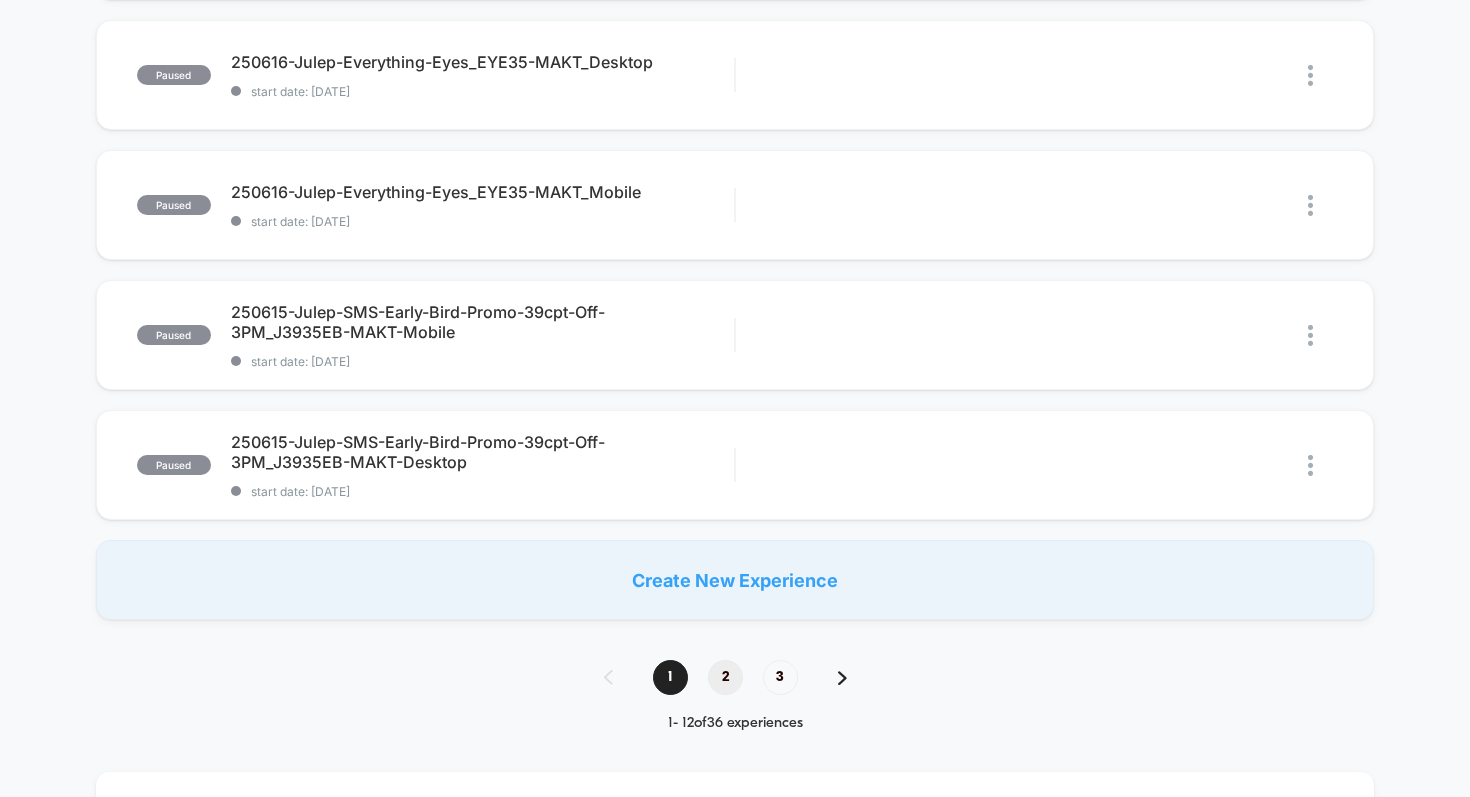 click on "2" at bounding box center [725, 677] 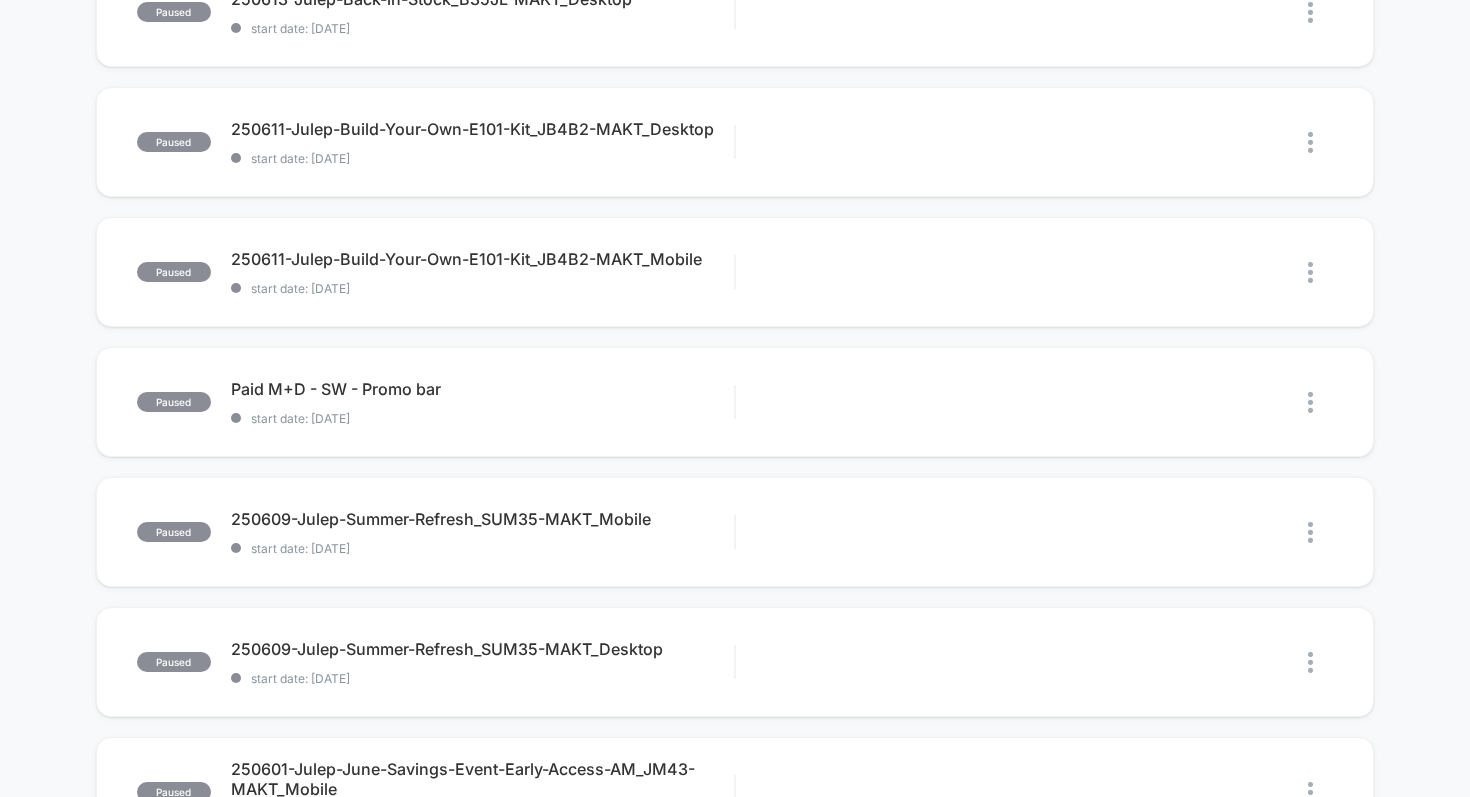 scroll, scrollTop: 675, scrollLeft: 0, axis: vertical 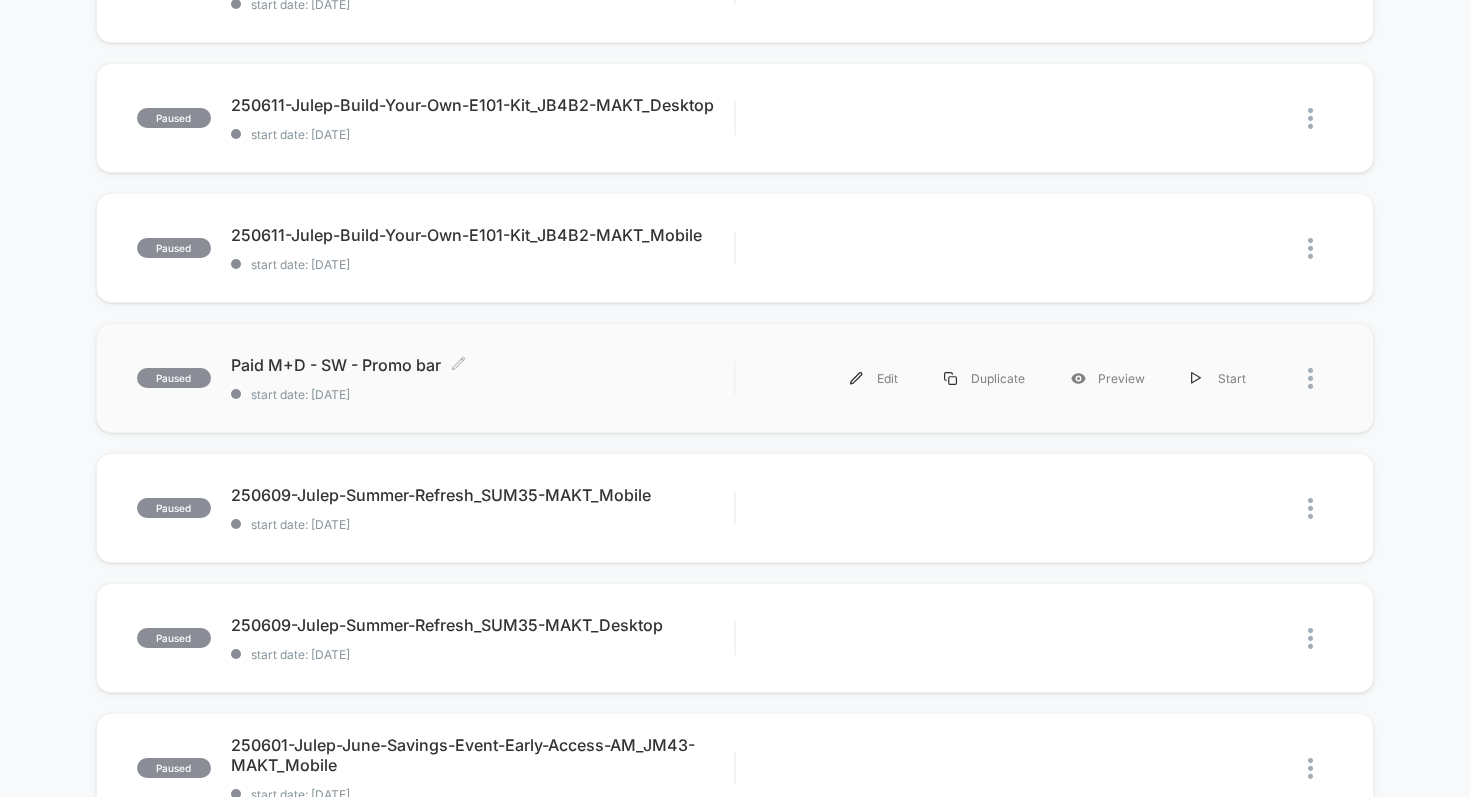 click on "Paid M+D - SW - Promo bar Click to edit experience details" at bounding box center (483, 365) 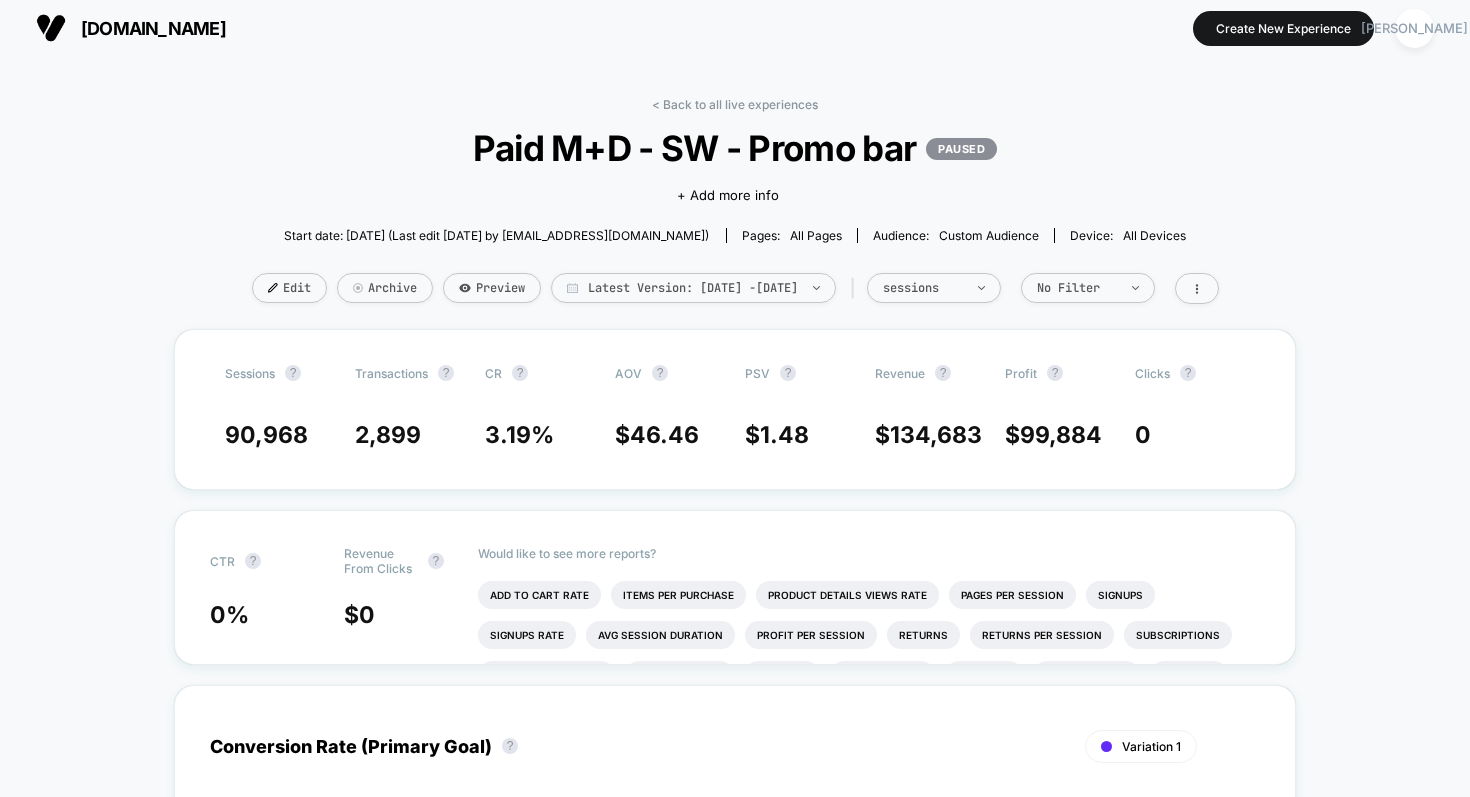 scroll, scrollTop: 8, scrollLeft: 0, axis: vertical 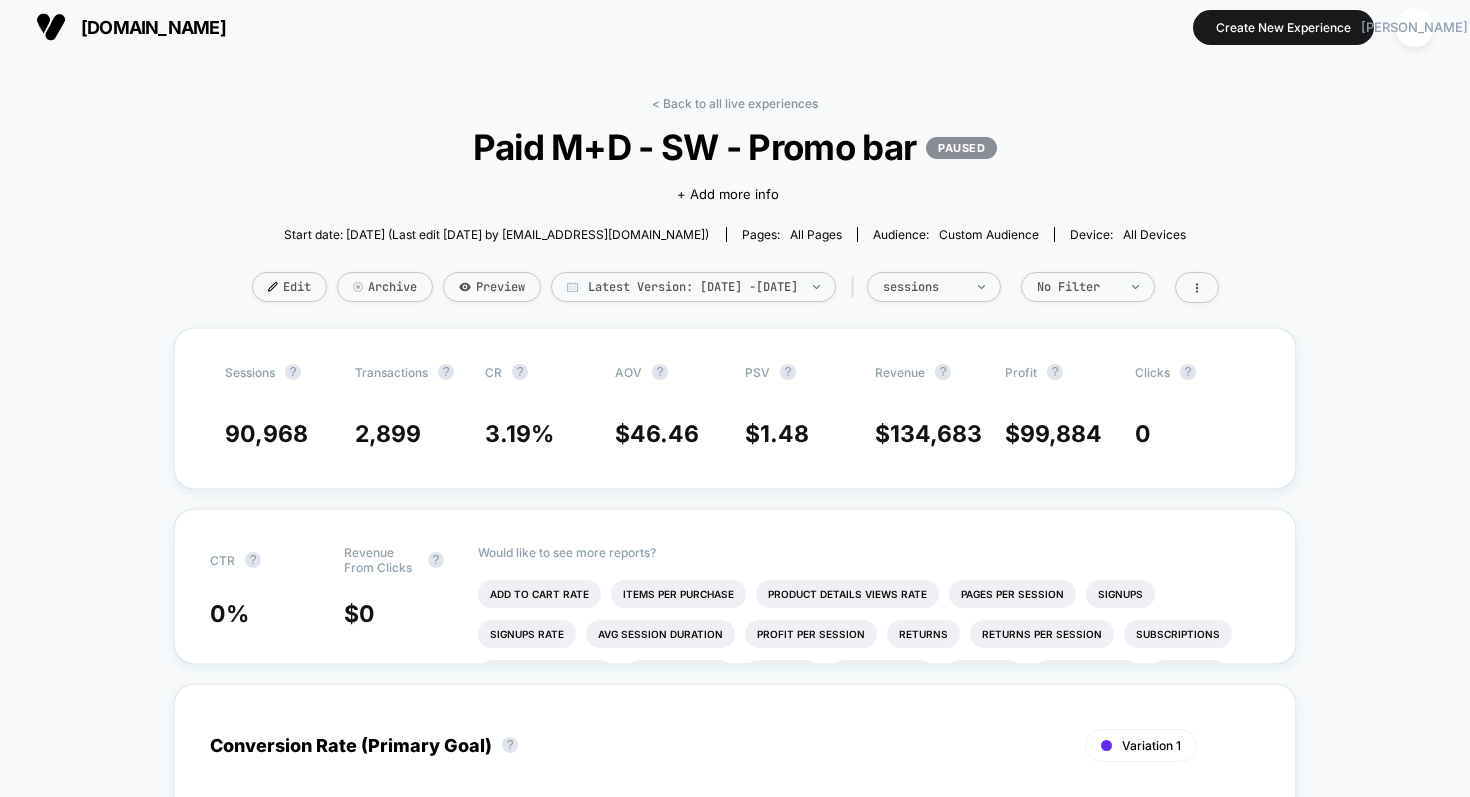 click on "< Back to all live experiences  Paid M+D - SW - Promo bar PAUSED Click to edit experience details + Add more info Start date: [DATE] (Last edit [DATE] by [EMAIL_ADDRESS][DOMAIN_NAME]) Pages: all pages Audience: Custom Audience Device: all devices Edit Archive  Preview Latest Version:     [DATE]    -    [DATE] |   sessions   No Filter Sessions ? Transactions ? CR ? AOV ? PSV ? Revenue ? Profit ? Clicks ? 90,968 2,899 3.19 % $ 46.46 $ 1.48 $ 134,683 $ 99,884 0 CTR ? Revenue From Clicks ? 0 % $ 0 Would like to see more reports? Add To Cart Rate Items Per Purchase Product Details Views Rate Pages Per Session Signups Signups Rate Avg Session Duration Profit Per Session Returns Returns Per Session Subscriptions Subscriptions Rate Checkout Rate Custom 1 Custom 1 Rate Custom 2 Custom 2 Rate Custom 3 Custom 3 Rate Conversion Rate (Primary Goal) ? Variation 1 Hide [DATE] [DATE] [DATE] [DATE] [DATE] [DATE] [DATE] [DATE] [DATE] [DATE] [DATE] [DATE] [DATE] 0 % ?" at bounding box center (735, 1873) 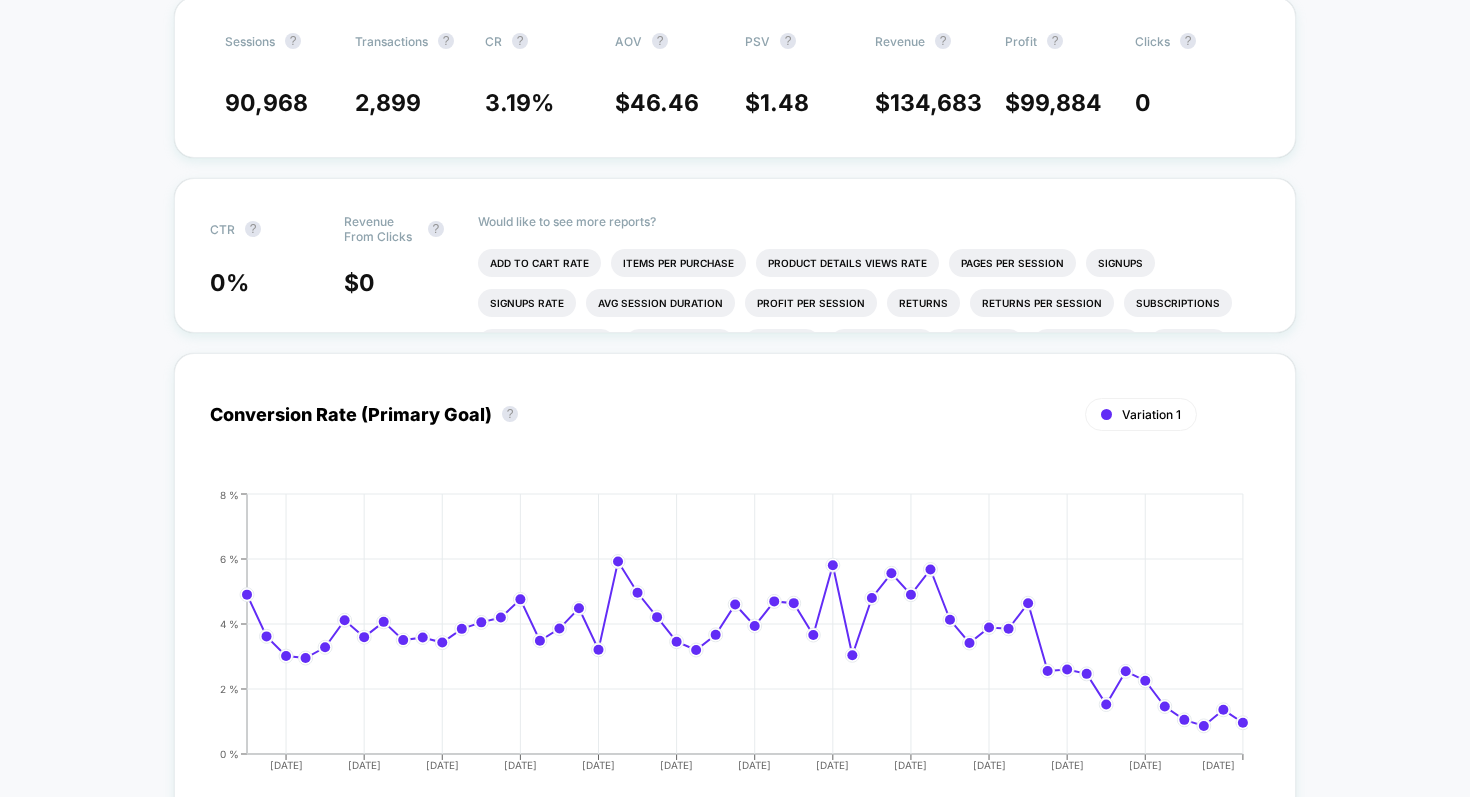 scroll, scrollTop: 0, scrollLeft: 0, axis: both 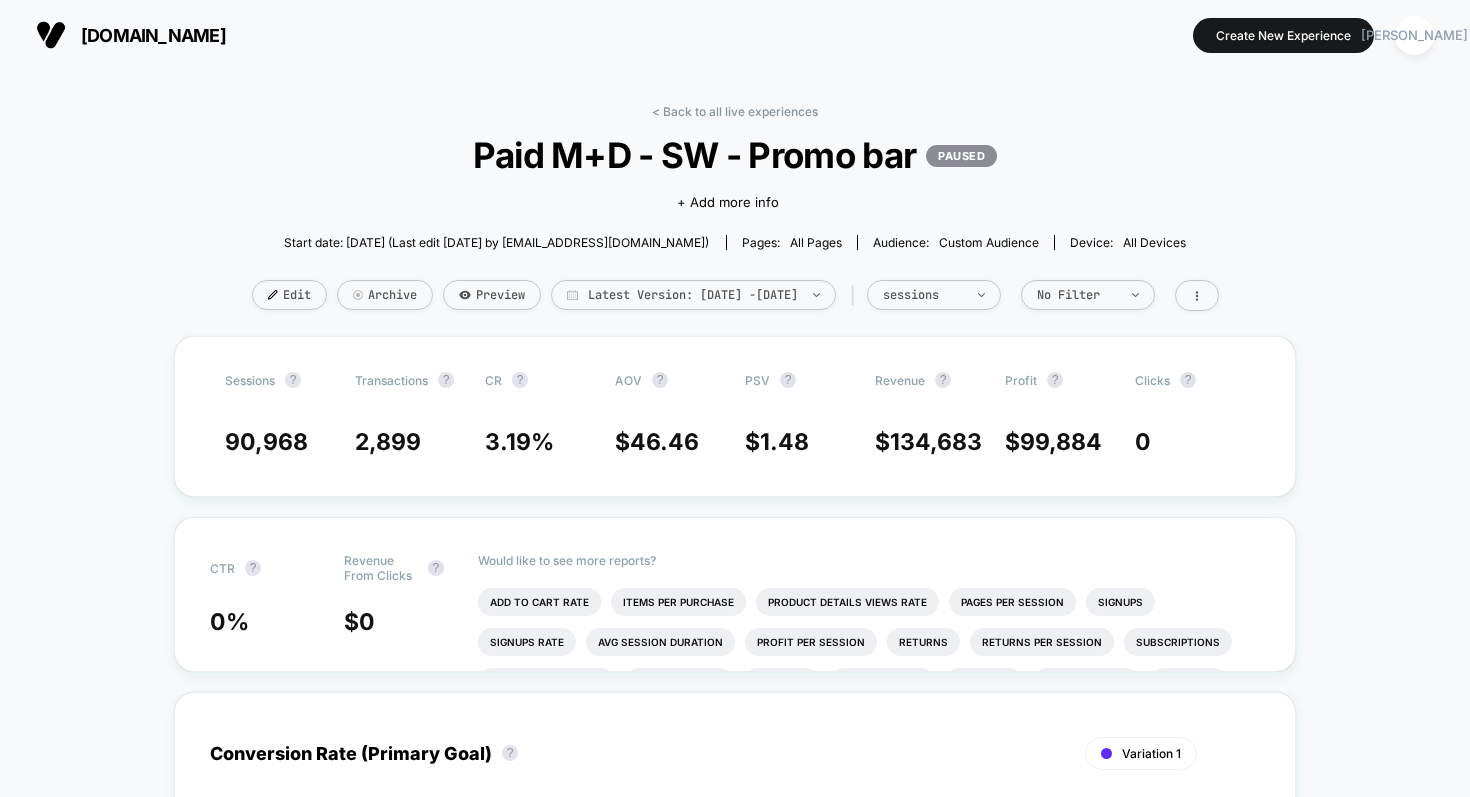 click on "< Back to all live experiences  Paid M+D - SW - Promo bar PAUSED Click to edit experience details + Add more info Start date: [DATE] (Last edit [DATE] by [EMAIL_ADDRESS][DOMAIN_NAME]) Pages: all pages Audience: Custom Audience Device: all devices Edit Archive  Preview Latest Version:     [DATE]    -    [DATE] |   sessions   No Filter Sessions ? Transactions ? CR ? AOV ? PSV ? Revenue ? Profit ? Clicks ? 90,968 2,899 3.19 % $ 46.46 $ 1.48 $ 134,683 $ 99,884 0 CTR ? Revenue From Clicks ? 0 % $ 0 Would like to see more reports? Add To Cart Rate Items Per Purchase Product Details Views Rate Pages Per Session Signups Signups Rate Avg Session Duration Profit Per Session Returns Returns Per Session Subscriptions Subscriptions Rate Checkout Rate Custom 1 Custom 1 Rate Custom 2 Custom 2 Rate Custom 3 Custom 3 Rate Conversion Rate (Primary Goal) ? Variation 1 Hide [DATE] [DATE] [DATE] [DATE] [DATE] [DATE] [DATE] [DATE] [DATE] [DATE] [DATE] [DATE] [DATE] 0 % ?" at bounding box center [735, 1881] 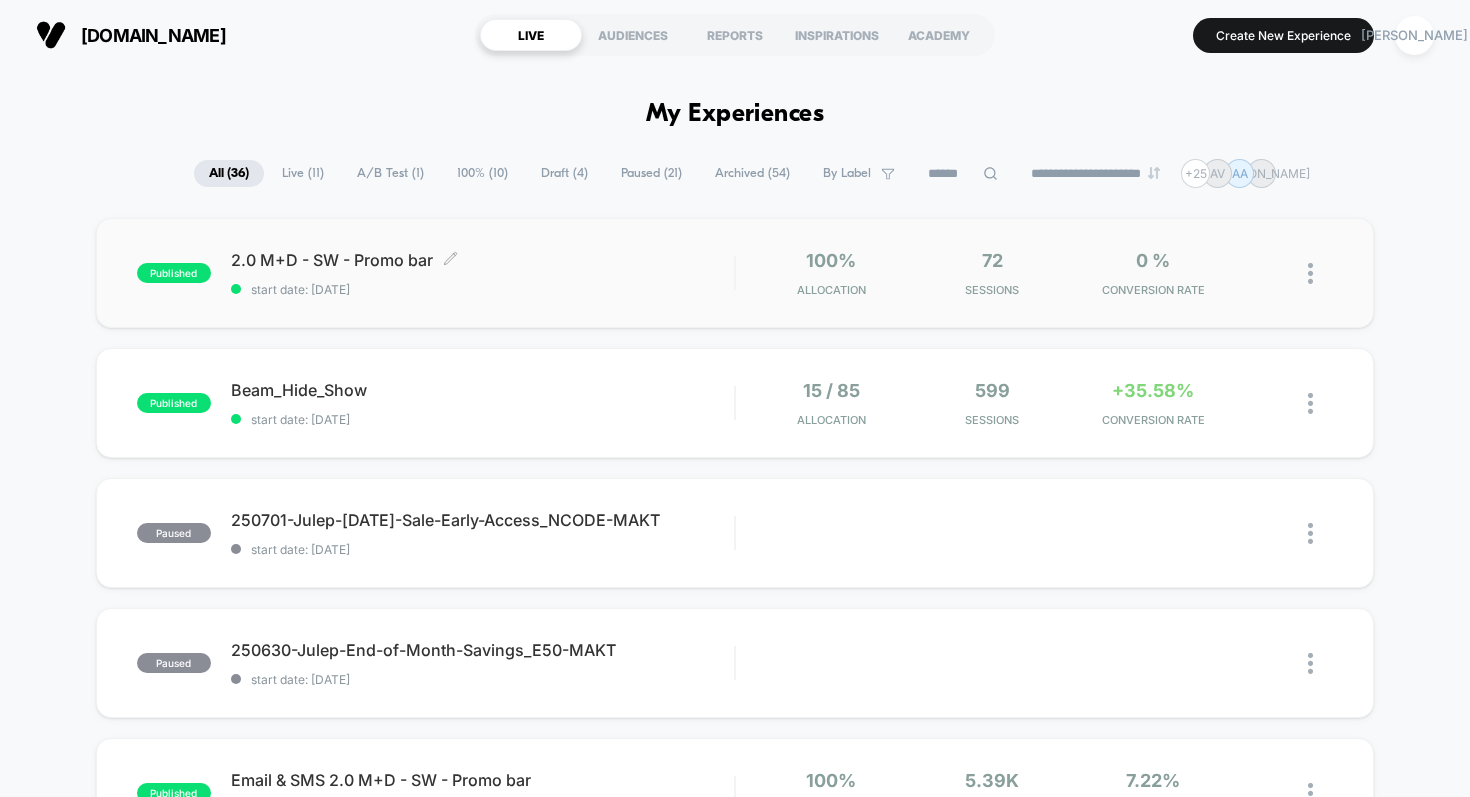 click on "2.0 M+D - SW - Promo bar Click to edit experience details Click to edit experience details start date: [DATE]" at bounding box center (483, 273) 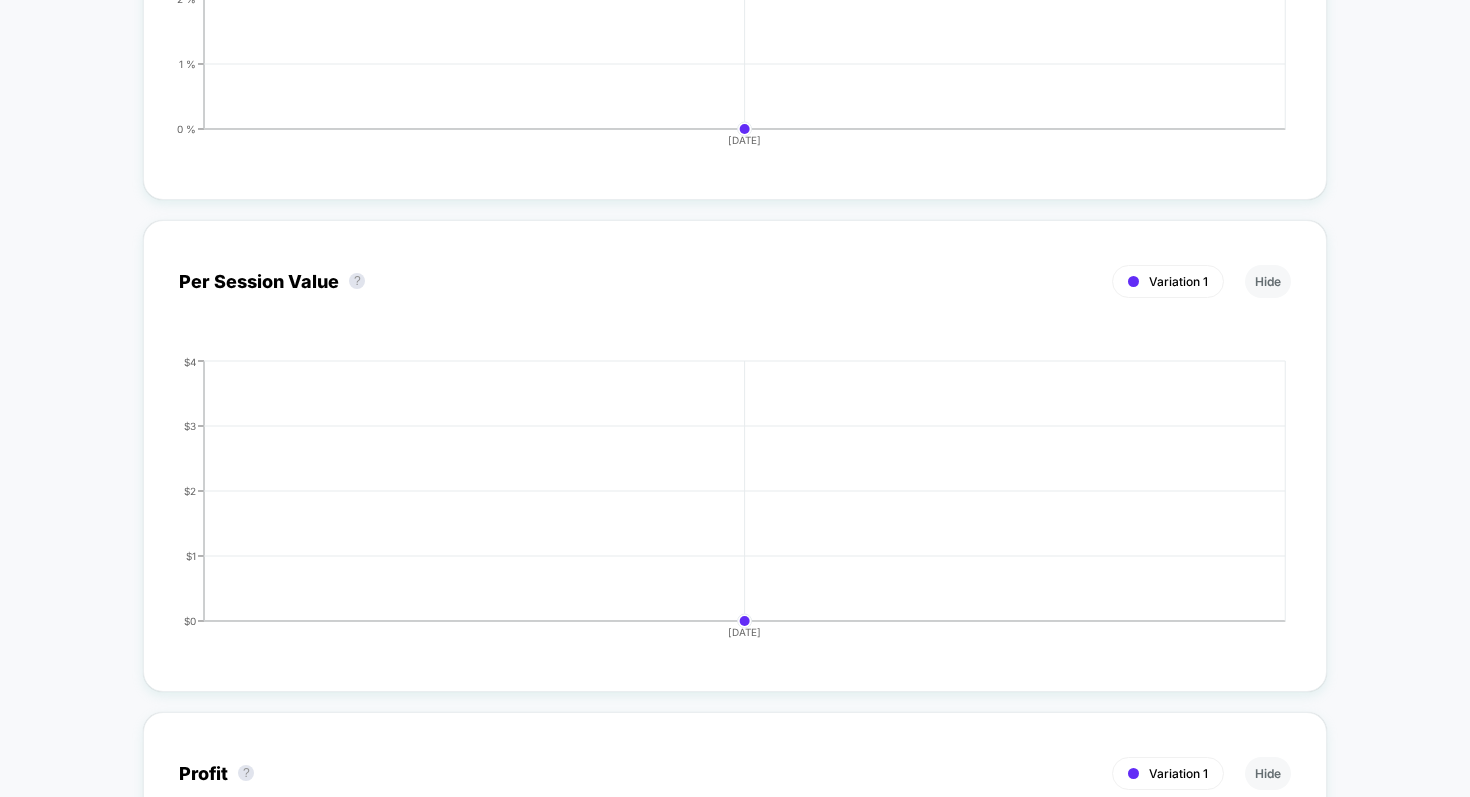 scroll, scrollTop: 0, scrollLeft: 0, axis: both 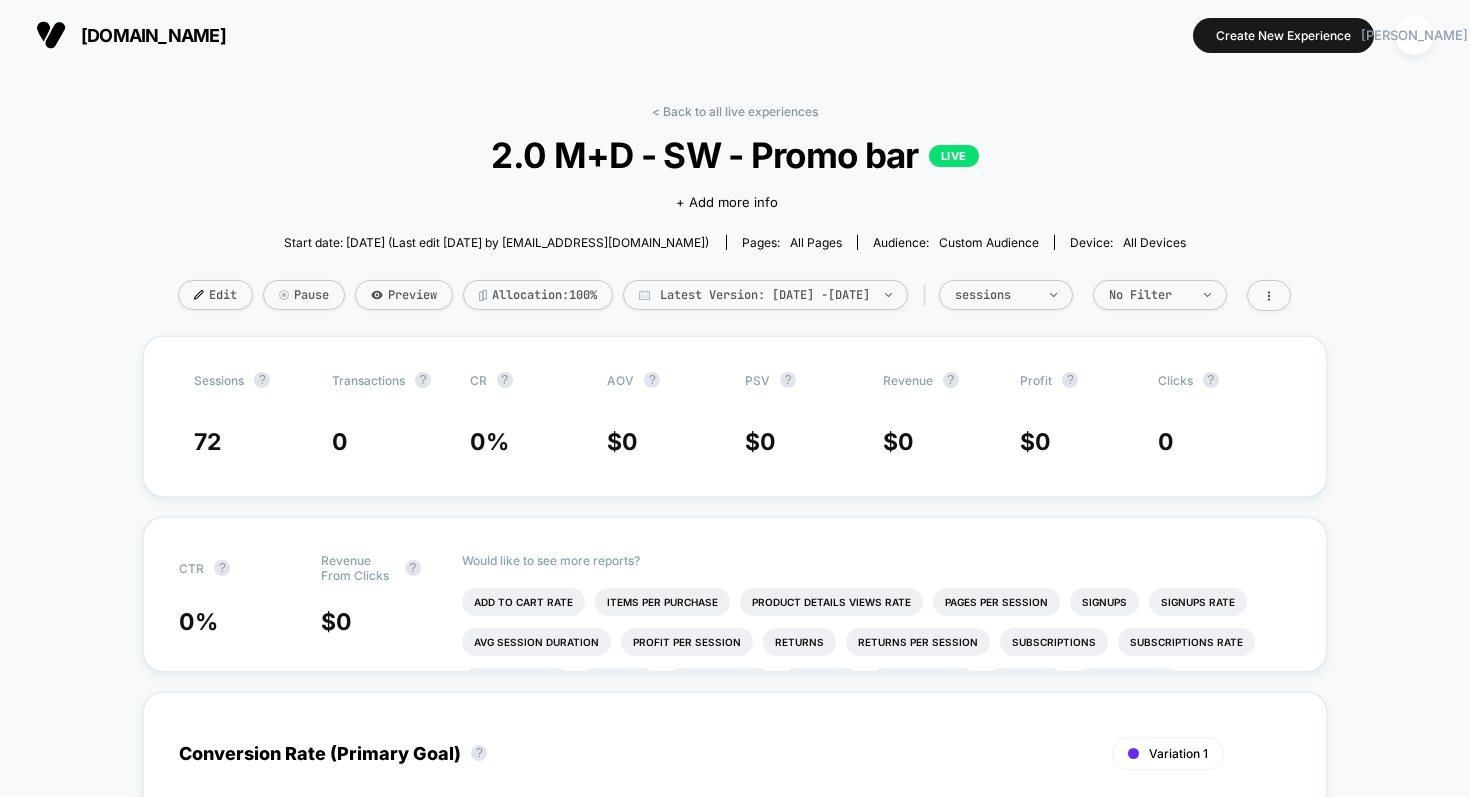 click on "< Back to all live experiences  2.0 M+D - SW - Promo bar LIVE Click to edit experience details + Add more info Start date: [DATE] (Last edit [DATE] by [EMAIL_ADDRESS][DOMAIN_NAME]) Pages: all pages Audience: Custom Audience Device: all devices Edit Pause  Preview Allocation:  100% Latest Version:     [DATE]    -    [DATE] |   sessions   No Filter Sessions ? Transactions ? CR ? AOV ? PSV ? Revenue ? Profit ? Clicks ? 72 0 0 % $ 0 $ 0 $ 0 $ 0 0 CTR ? Revenue From Clicks ? 0 % $ 0 Would like to see more reports? Add To Cart Rate Items Per Purchase Product Details Views Rate Pages Per Session Signups Signups Rate Avg Session Duration Profit Per Session Returns Returns Per Session Subscriptions Subscriptions Rate Checkout Rate Custom 1 Custom 1 Rate Custom 2 Custom 2 Rate Custom 3 Custom 3 Rate Conversion Rate (Primary Goal) ? Variation 1 Hide [DATE] 0 % 1 % 2 % 3 % 4 % Per Session Value ? Variation 1 Hide [DATE] $0  $1  $2  $3  $4  Profit ? Variation 1 Hide [DATE] $0  $1  $2  $3  $4  Revenue" at bounding box center (735, 1341) 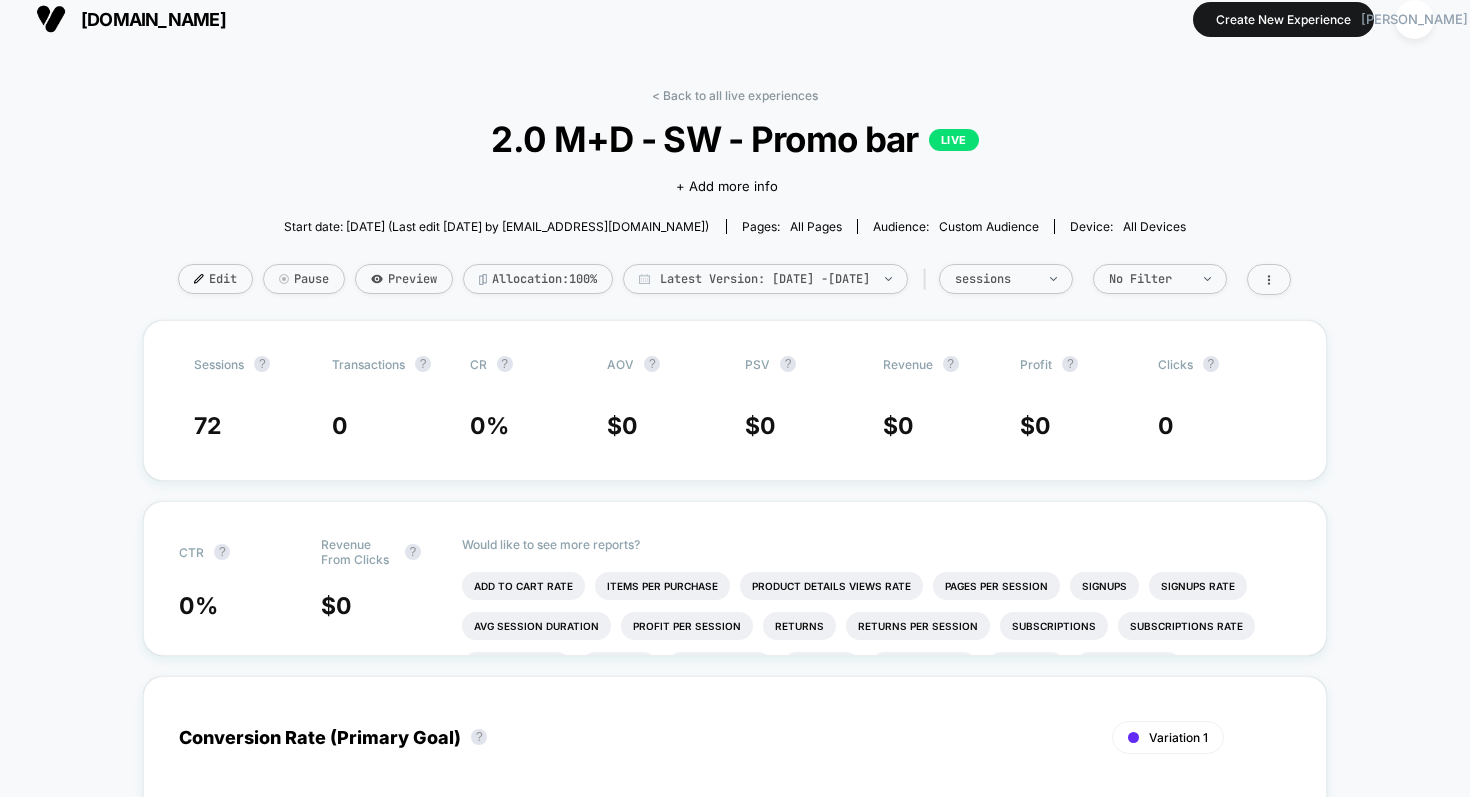 scroll, scrollTop: 0, scrollLeft: 0, axis: both 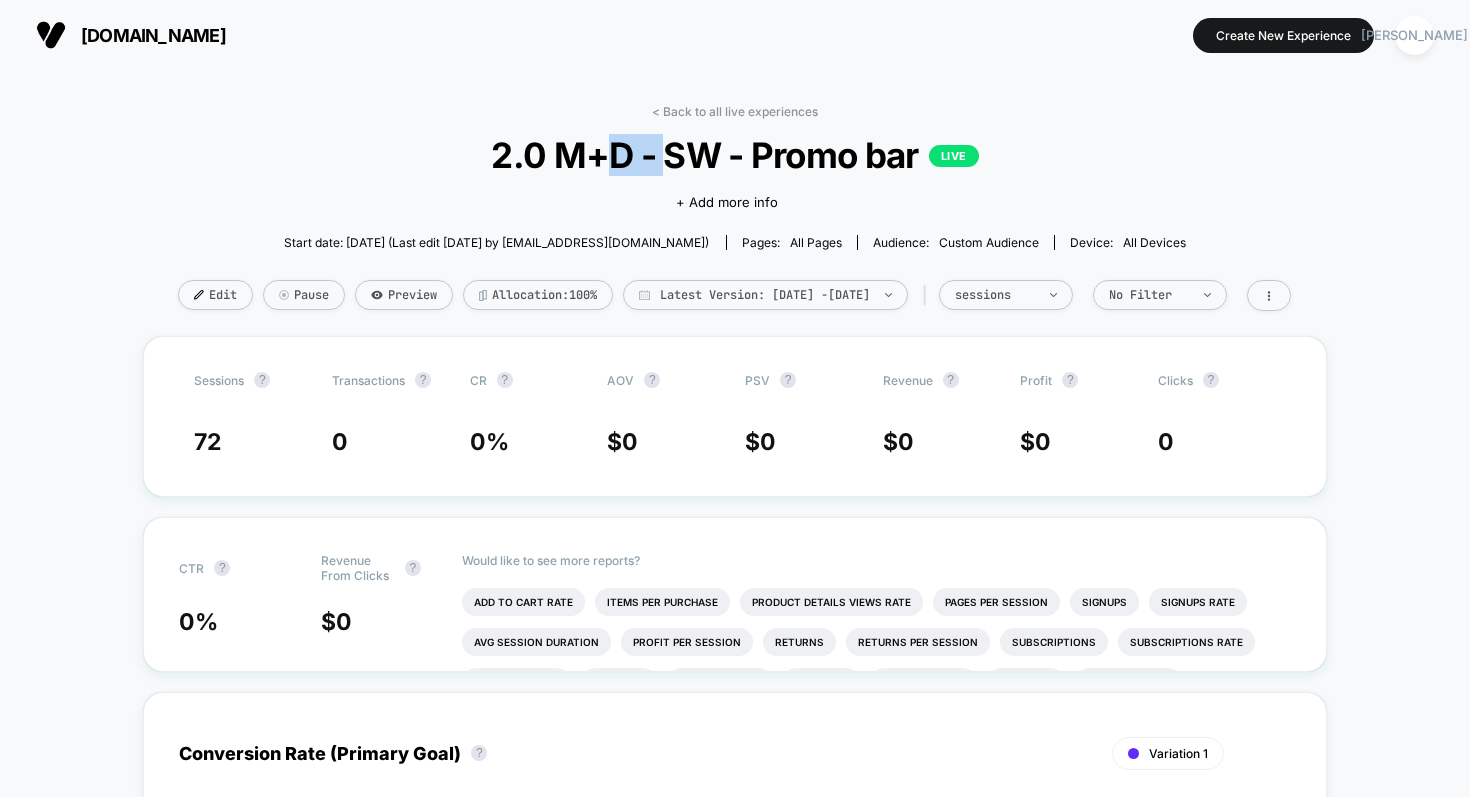 drag, startPoint x: 631, startPoint y: 148, endPoint x: 689, endPoint y: 148, distance: 58 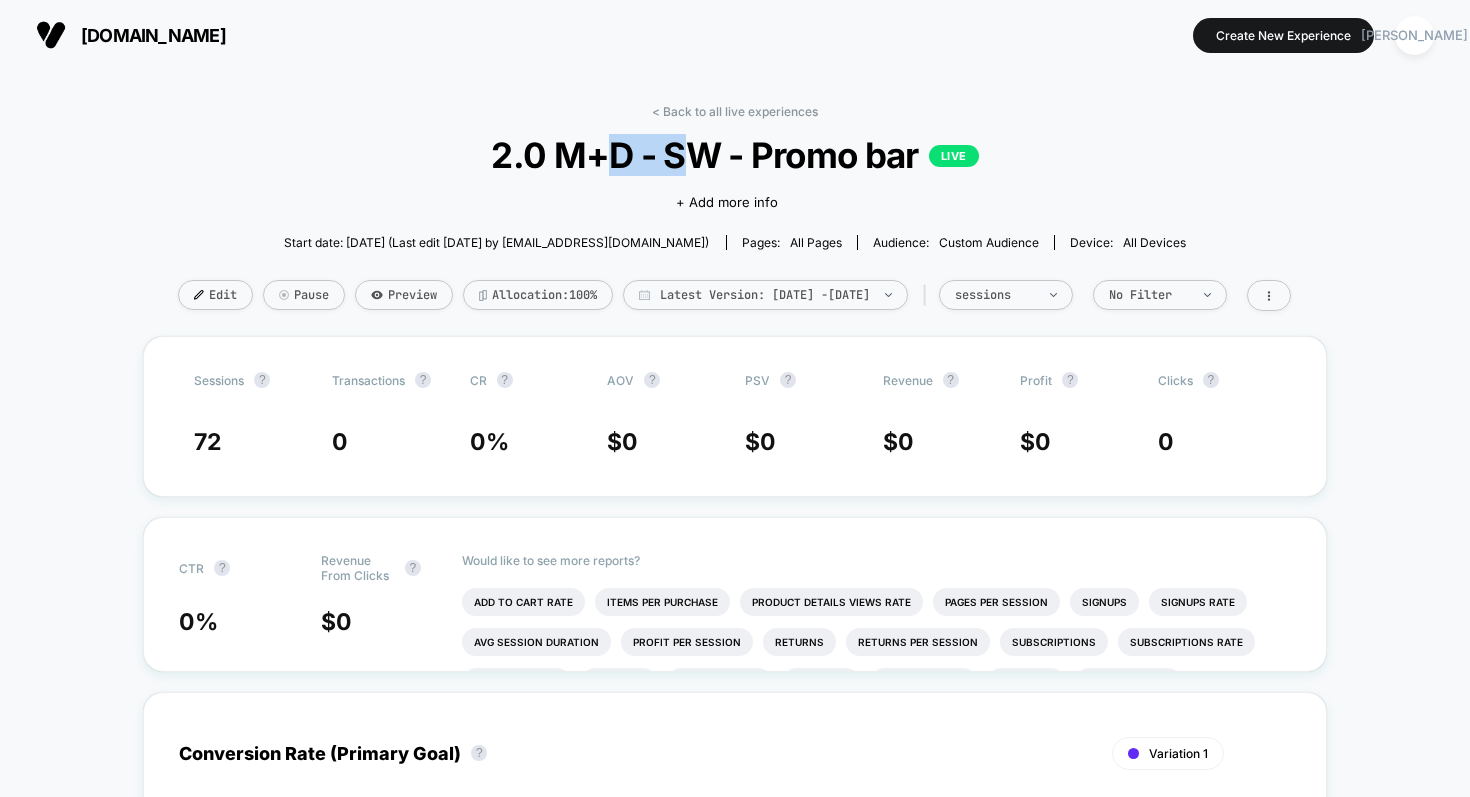 click on "2.0 M+D - SW - Promo bar LIVE" at bounding box center (735, 155) 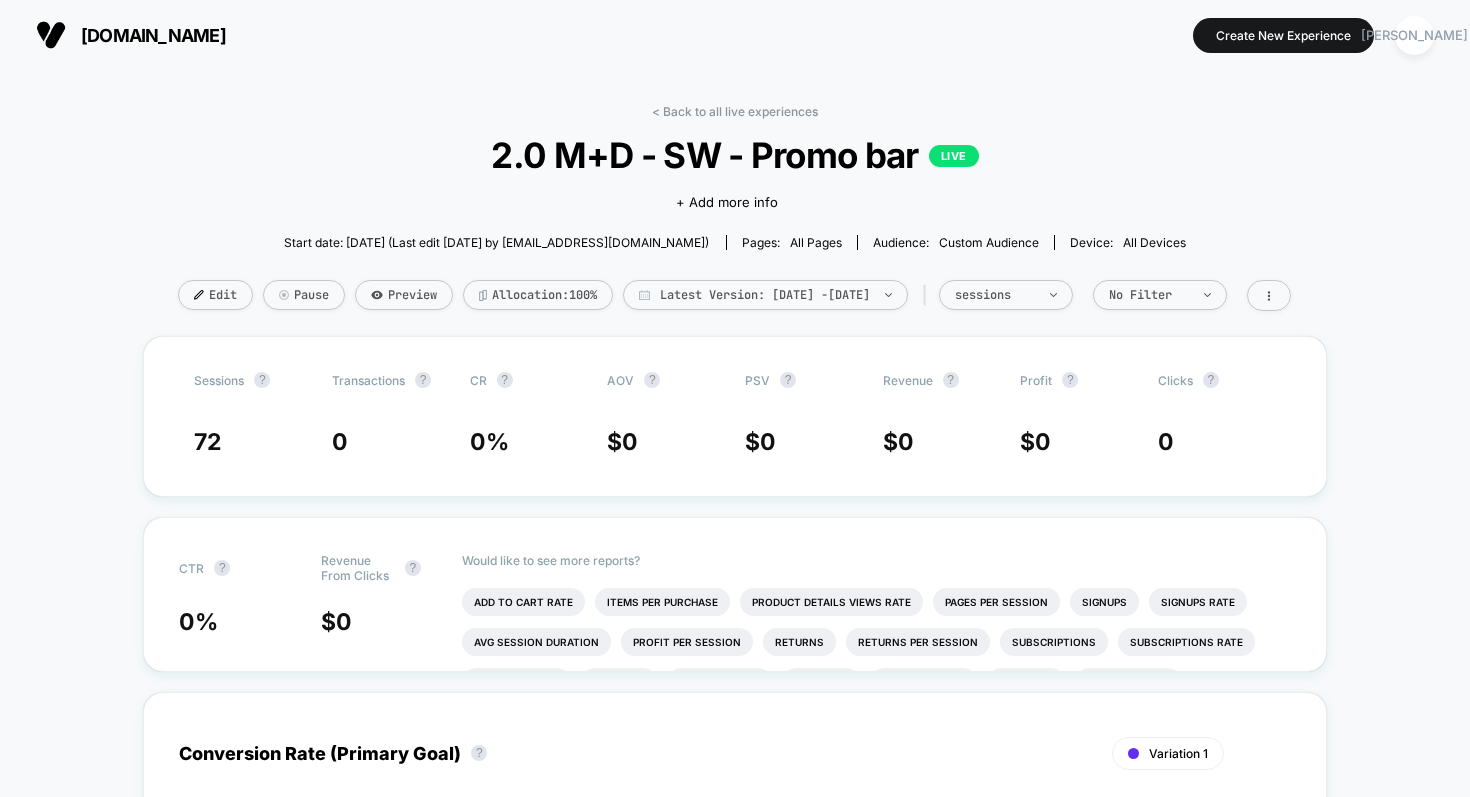 scroll, scrollTop: 29, scrollLeft: 0, axis: vertical 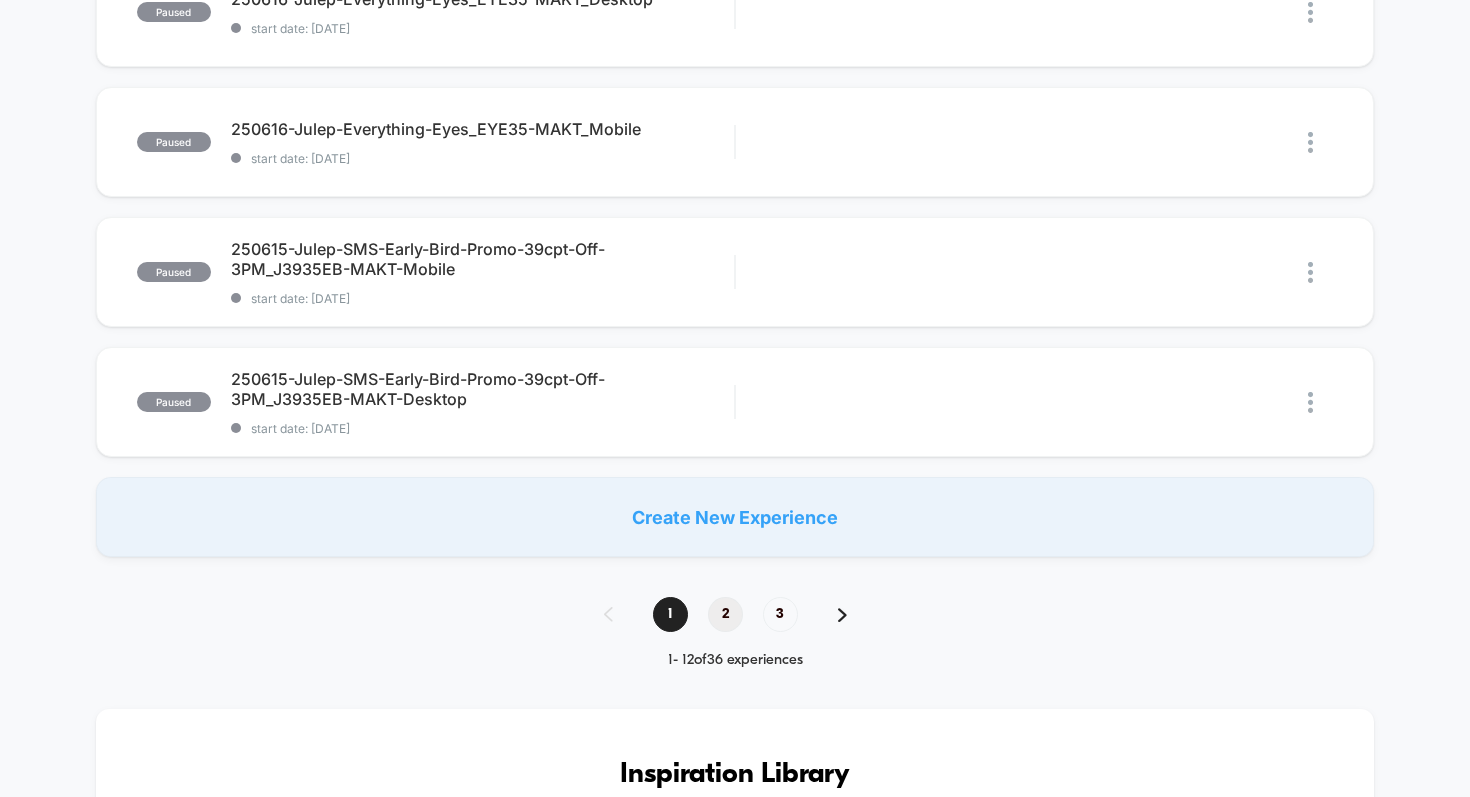click on "2" at bounding box center [725, 614] 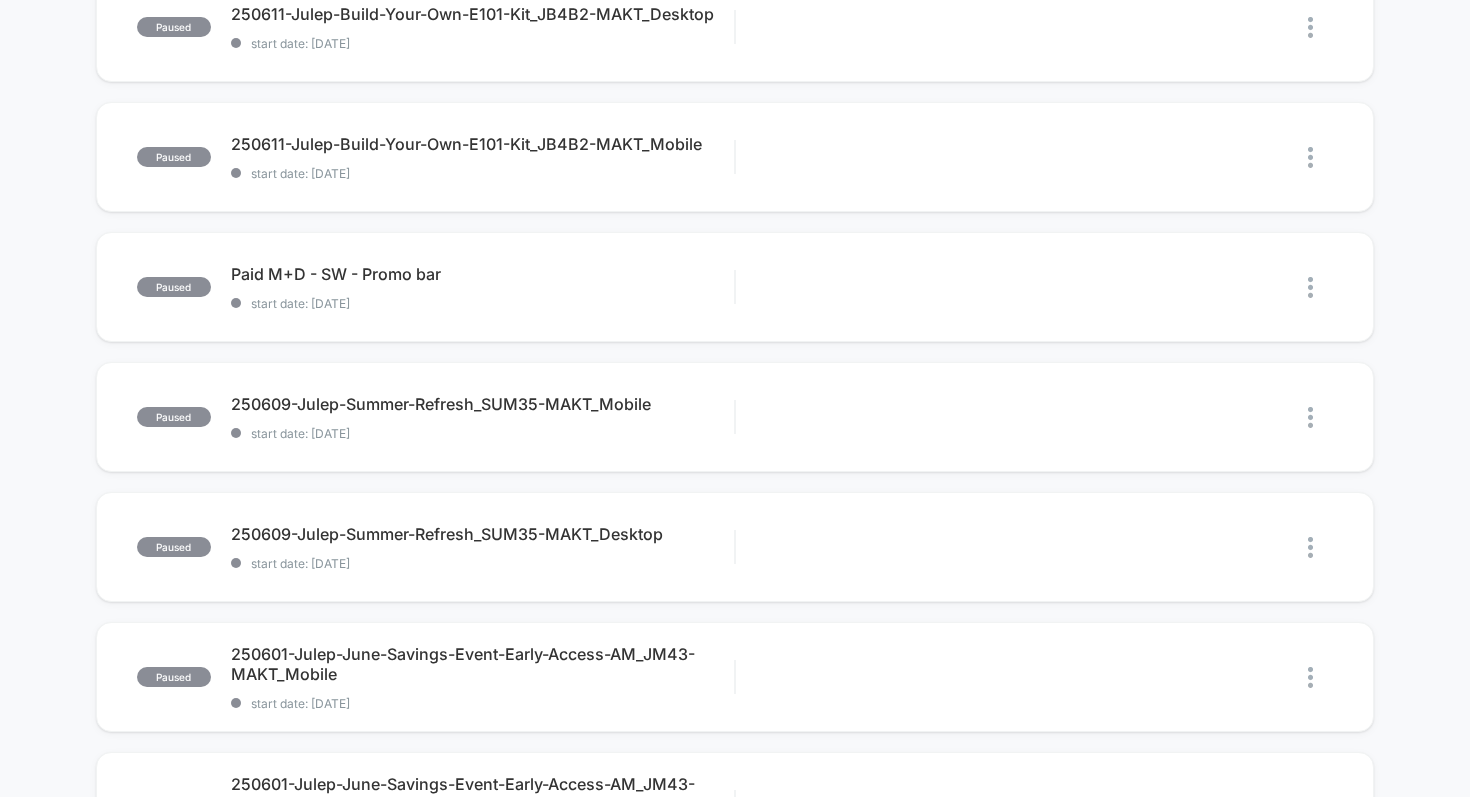 scroll, scrollTop: 746, scrollLeft: 0, axis: vertical 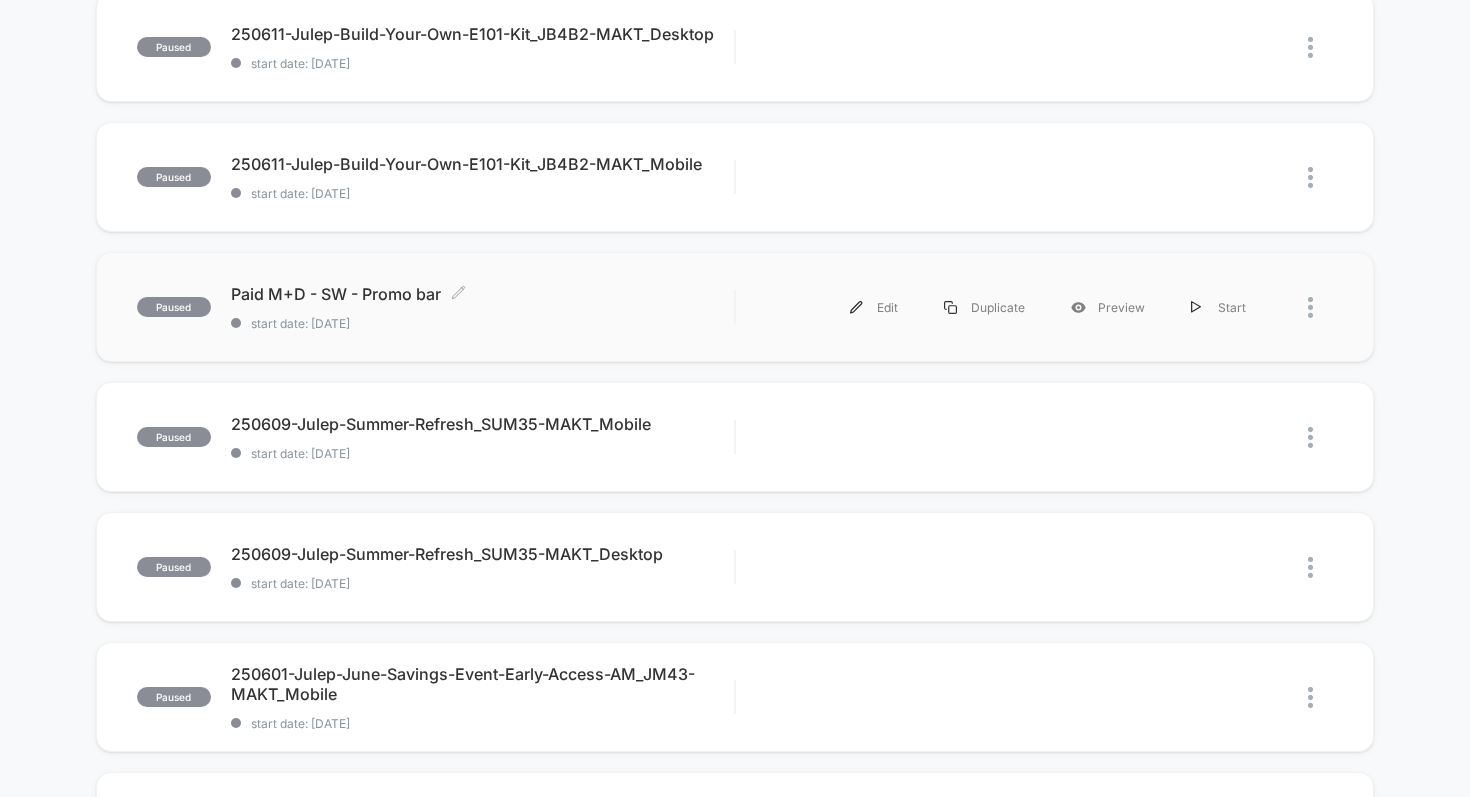 click on "Paid M+D - SW - Promo bar Click to edit experience details" at bounding box center (483, 294) 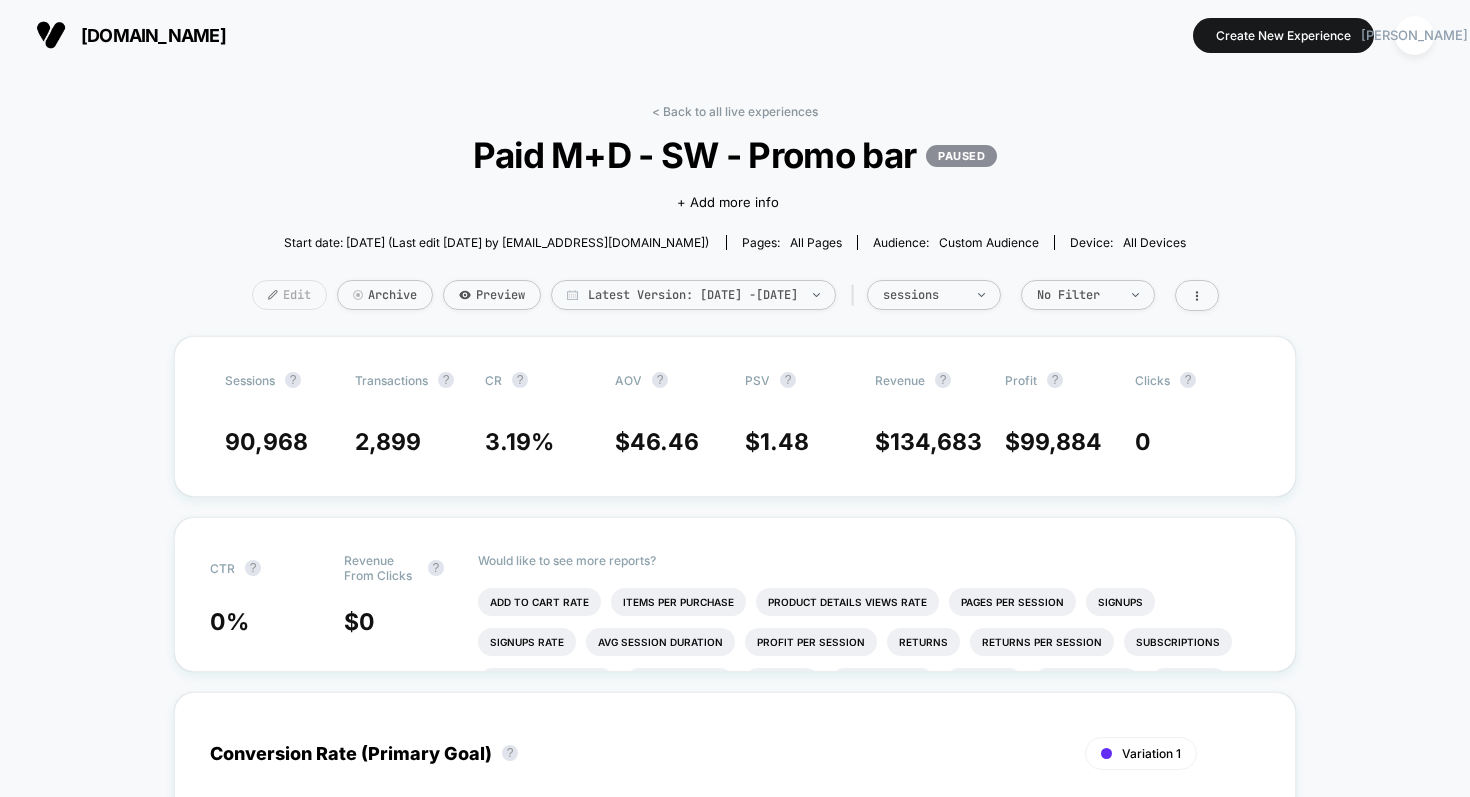 click on "Edit" at bounding box center [289, 295] 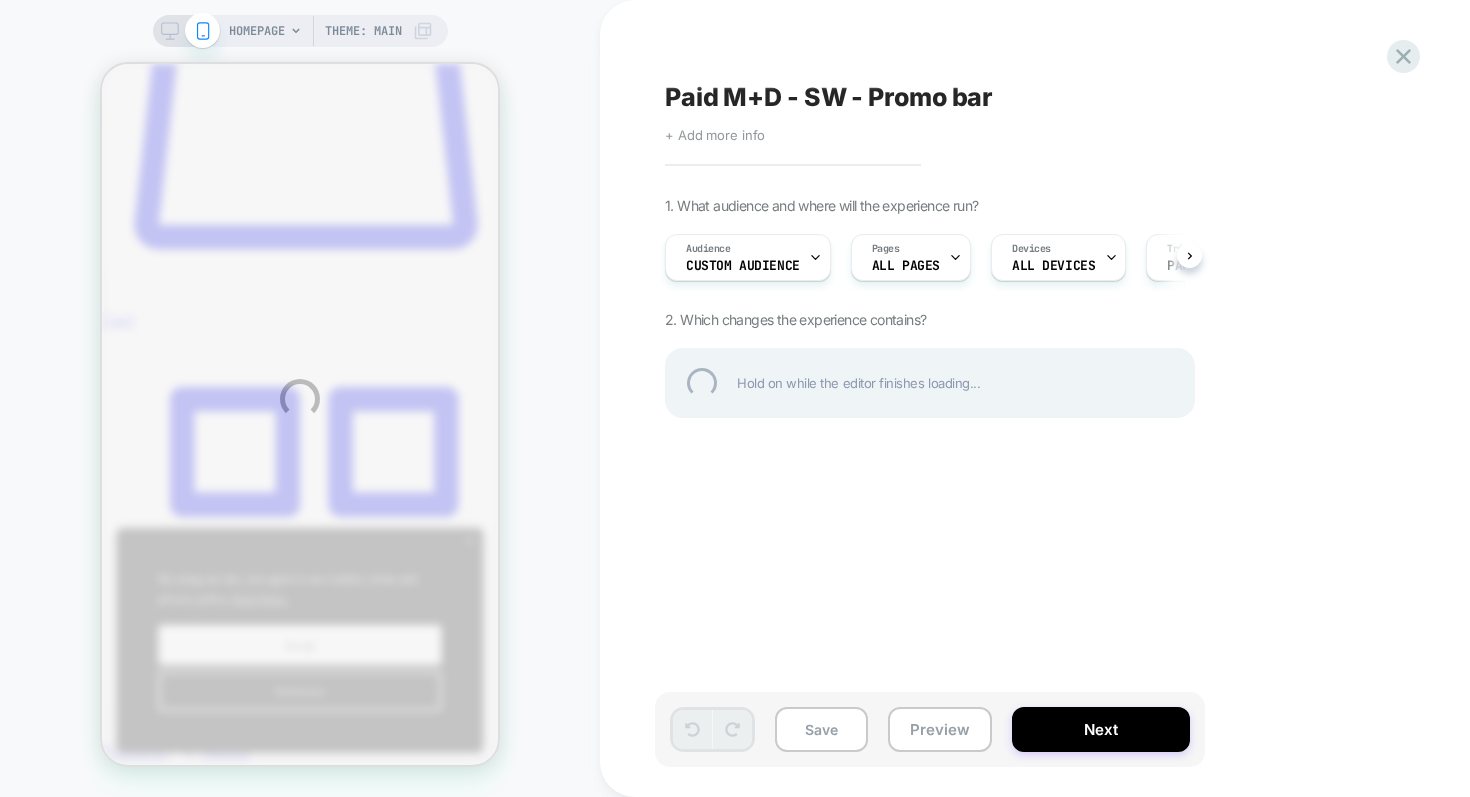 scroll, scrollTop: 0, scrollLeft: 0, axis: both 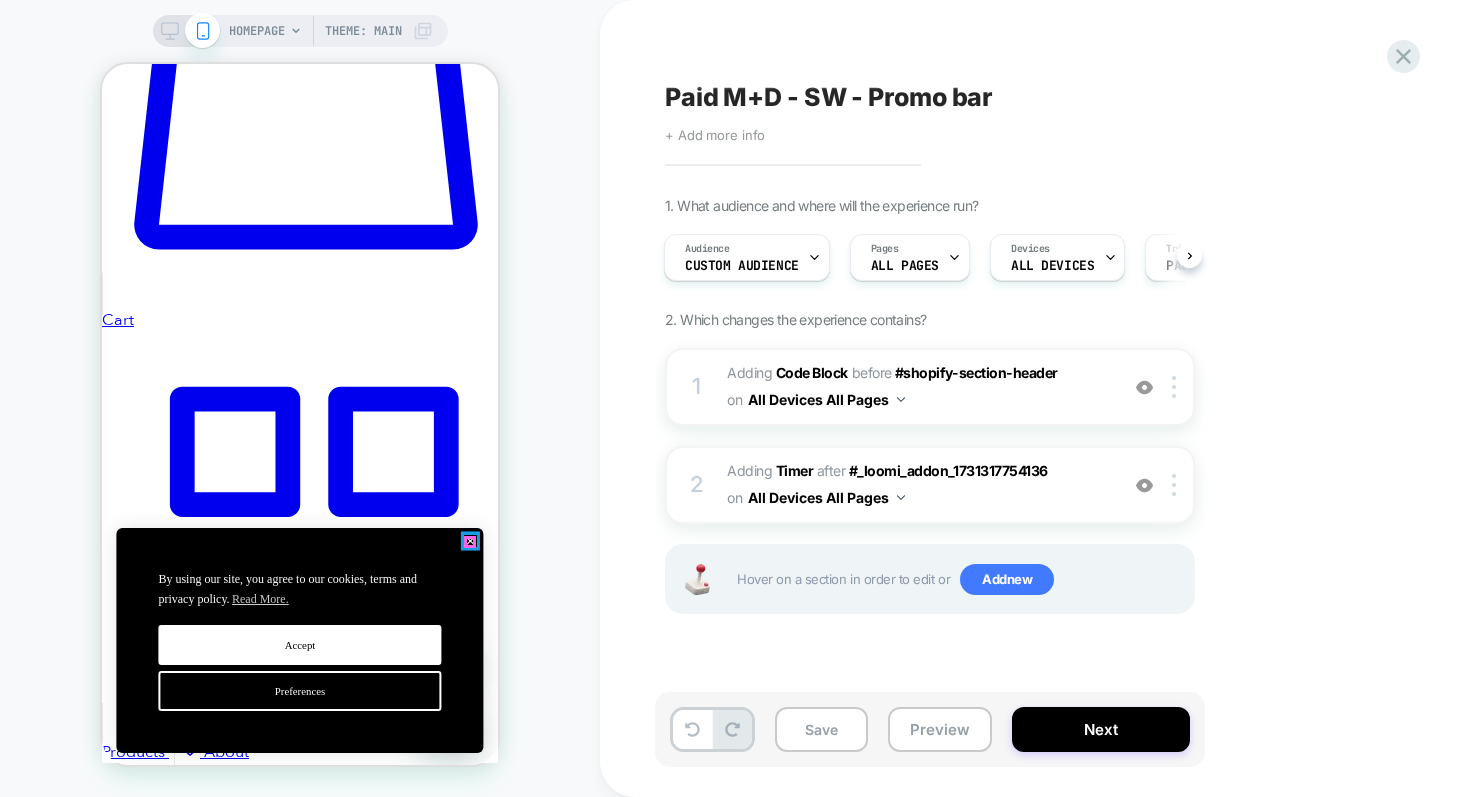 click 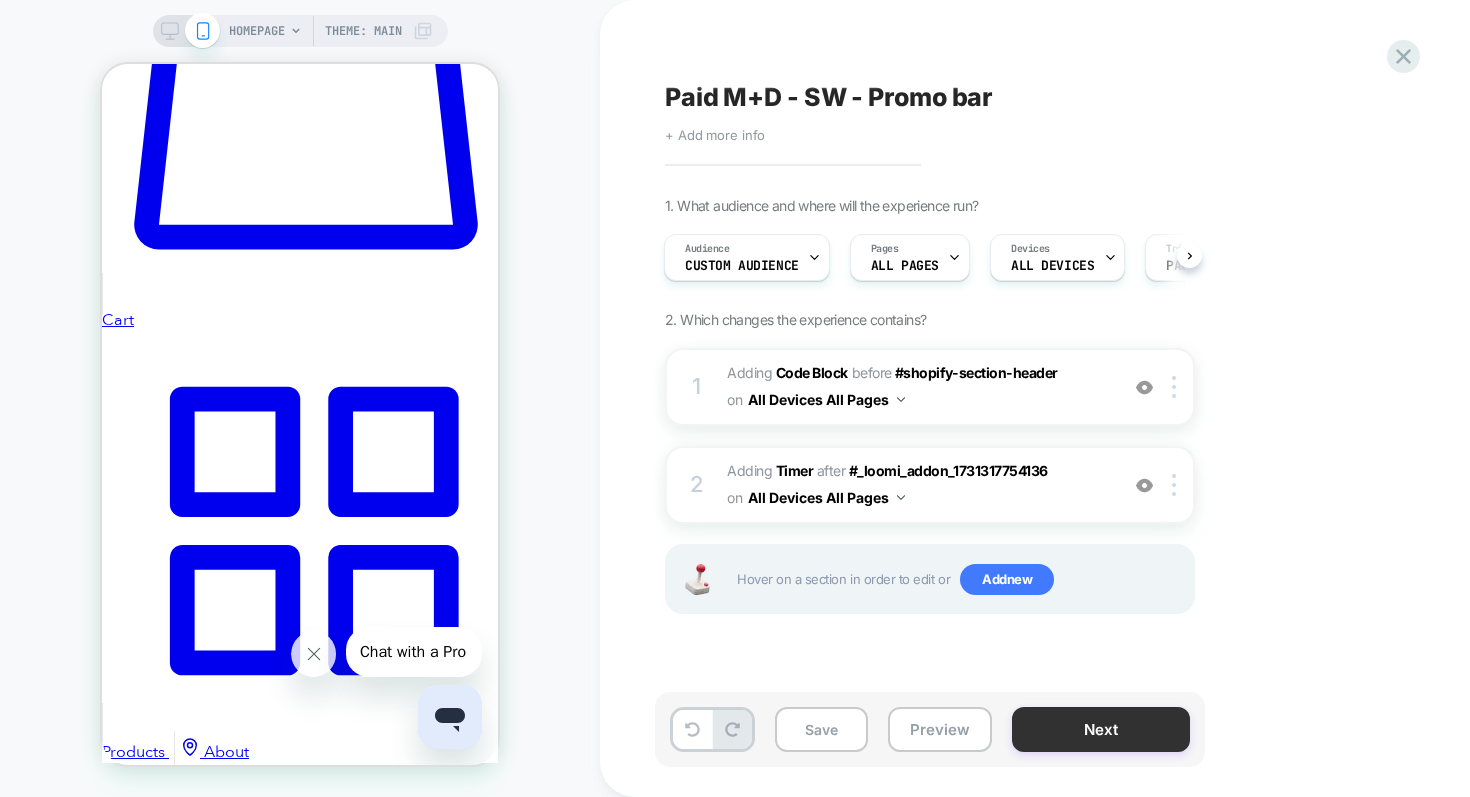click on "Next" at bounding box center [1101, 729] 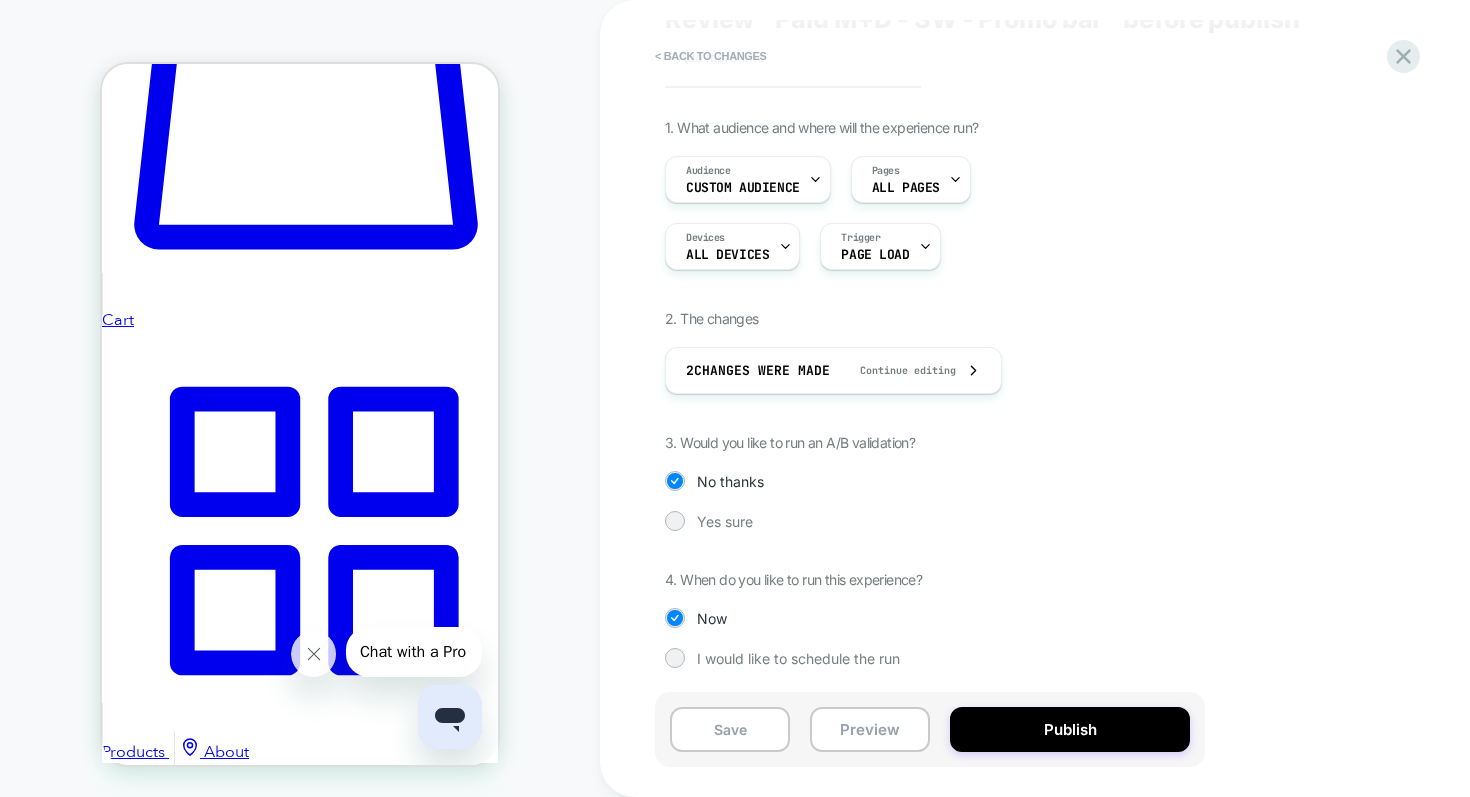 scroll, scrollTop: 0, scrollLeft: 0, axis: both 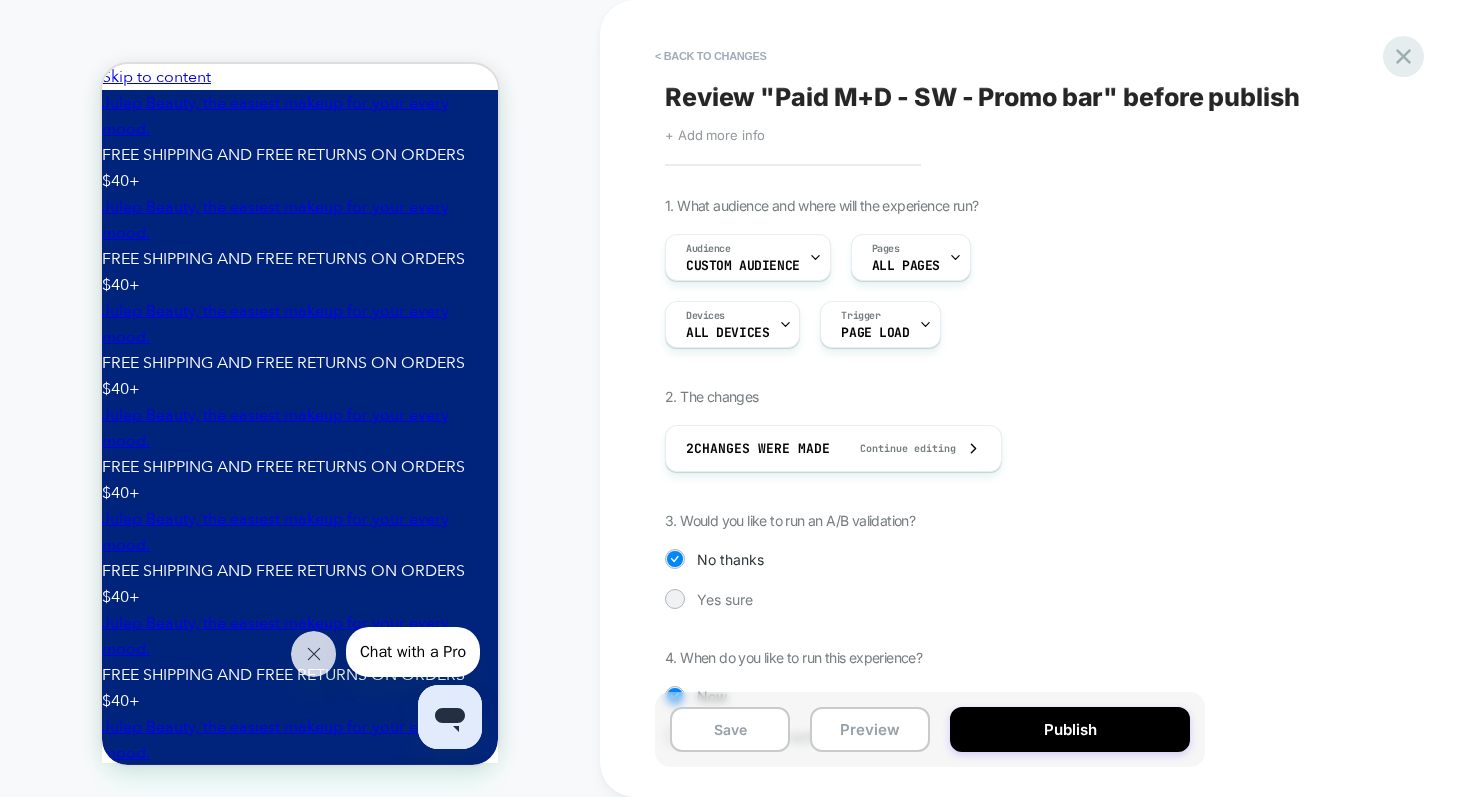click 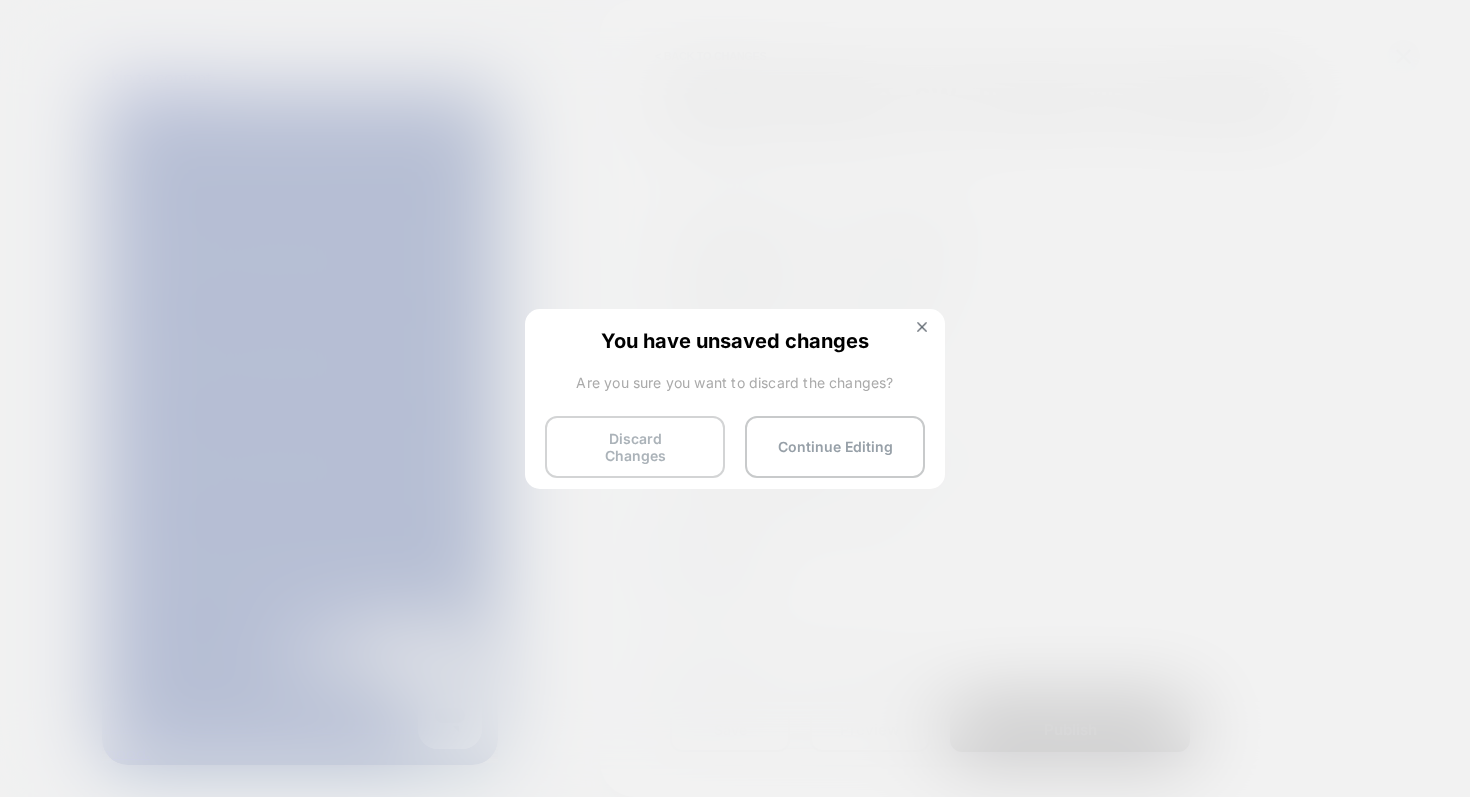 click on "Discard Changes" at bounding box center [635, 447] 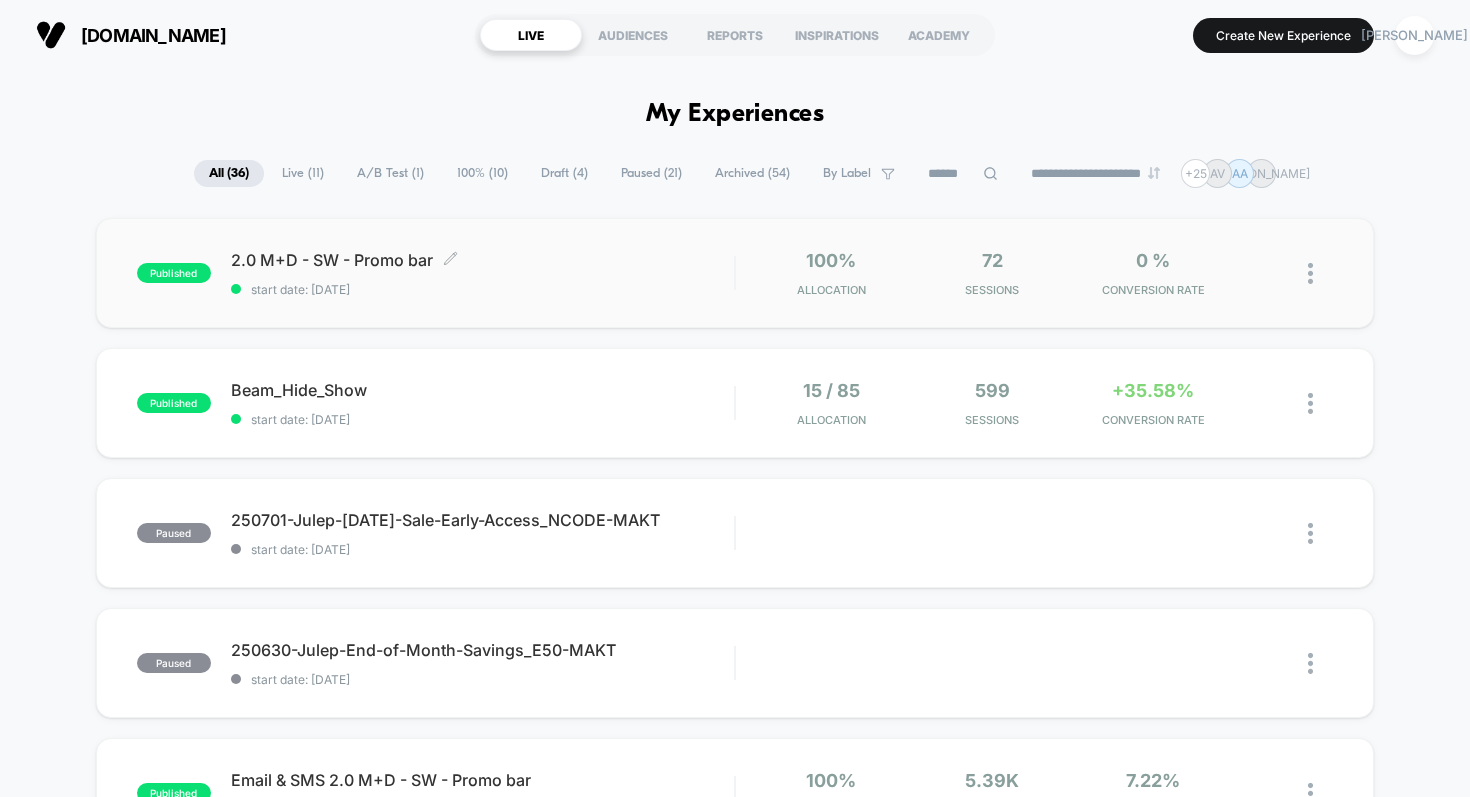 click on "2.0 M+D - SW - Promo bar Click to edit experience details" at bounding box center [483, 260] 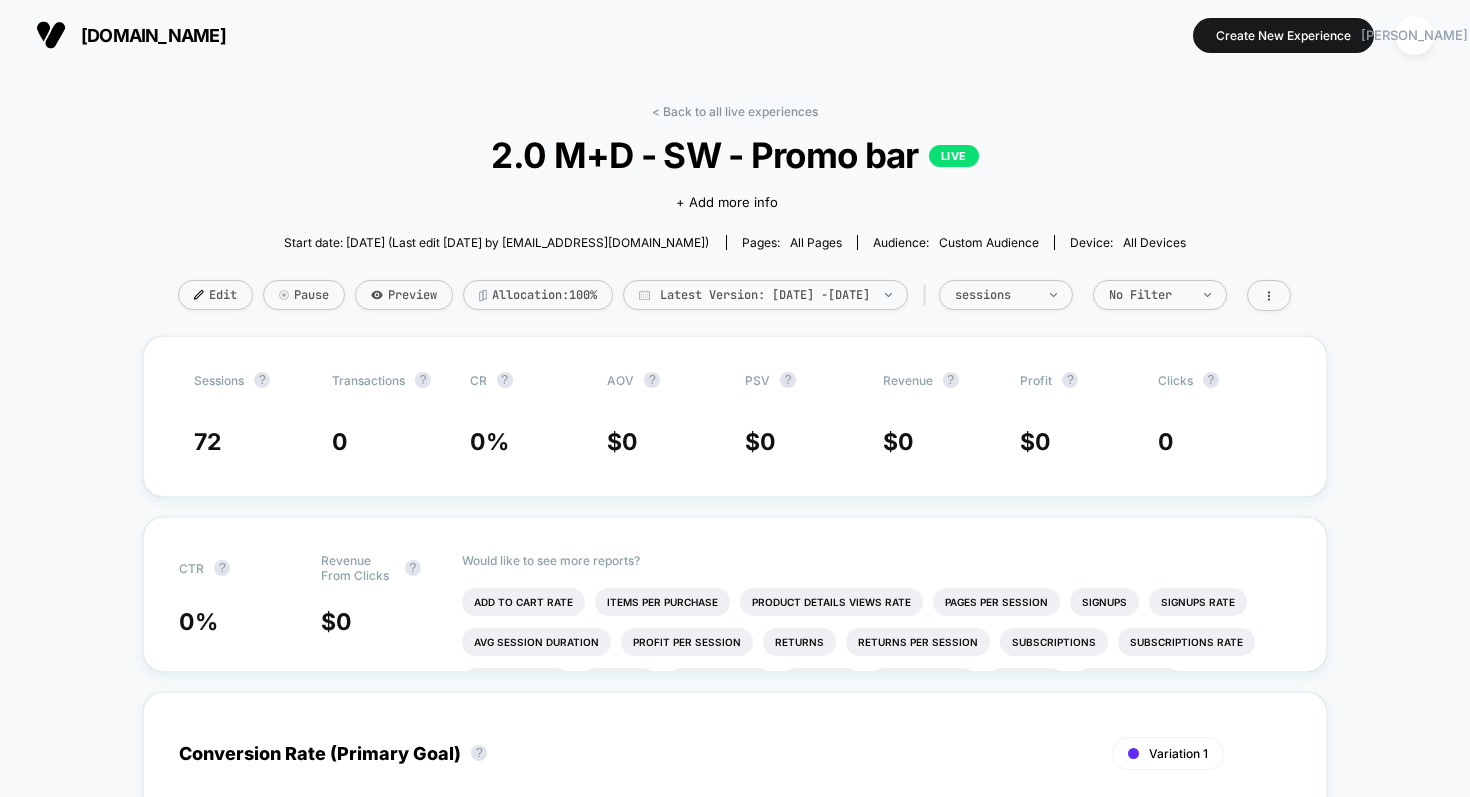 click on "< Back to all live experiences  2.0 M+D - SW - Promo bar LIVE Click to edit experience details + Add more info Start date: [DATE] (Last edit [DATE] by [EMAIL_ADDRESS][DOMAIN_NAME]) Pages: all pages Audience: Custom Audience Device: all devices Edit Pause  Preview Allocation:  100% Latest Version:     [DATE]    -    [DATE] |   sessions   No Filter Sessions ? Transactions ? CR ? AOV ? PSV ? Revenue ? Profit ? Clicks ? 72 0 0 % $ 0 $ 0 $ 0 $ 0 0 CTR ? Revenue From Clicks ? 0 % $ 0 Would like to see more reports? Add To Cart Rate Items Per Purchase Product Details Views Rate Pages Per Session Signups Signups Rate Avg Session Duration Profit Per Session Returns Returns Per Session Subscriptions Subscriptions Rate Checkout Rate Custom 1 Custom 1 Rate Custom 2 Custom 2 Rate Custom 3 Custom 3 Rate Conversion Rate (Primary Goal) ? Variation 1 Hide [DATE] 0 % 1 % 2 % 3 % 4 % Per Session Value ? Variation 1 Hide [DATE] $0  $1  $2  $3  $4  Profit ? Variation 1 Hide [DATE] $0  $1  $2  $3  $4  Revenue" at bounding box center (735, 1341) 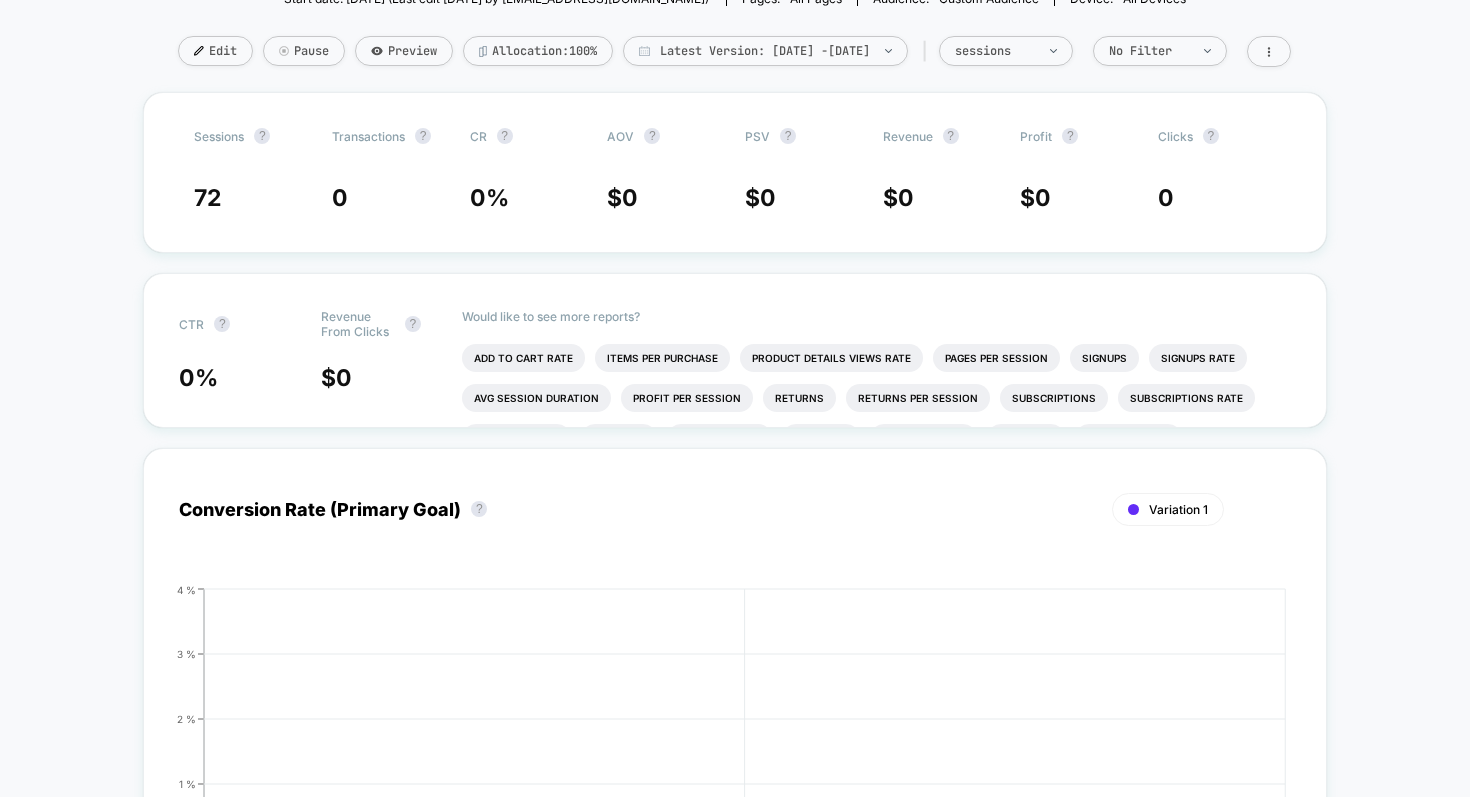scroll, scrollTop: 0, scrollLeft: 0, axis: both 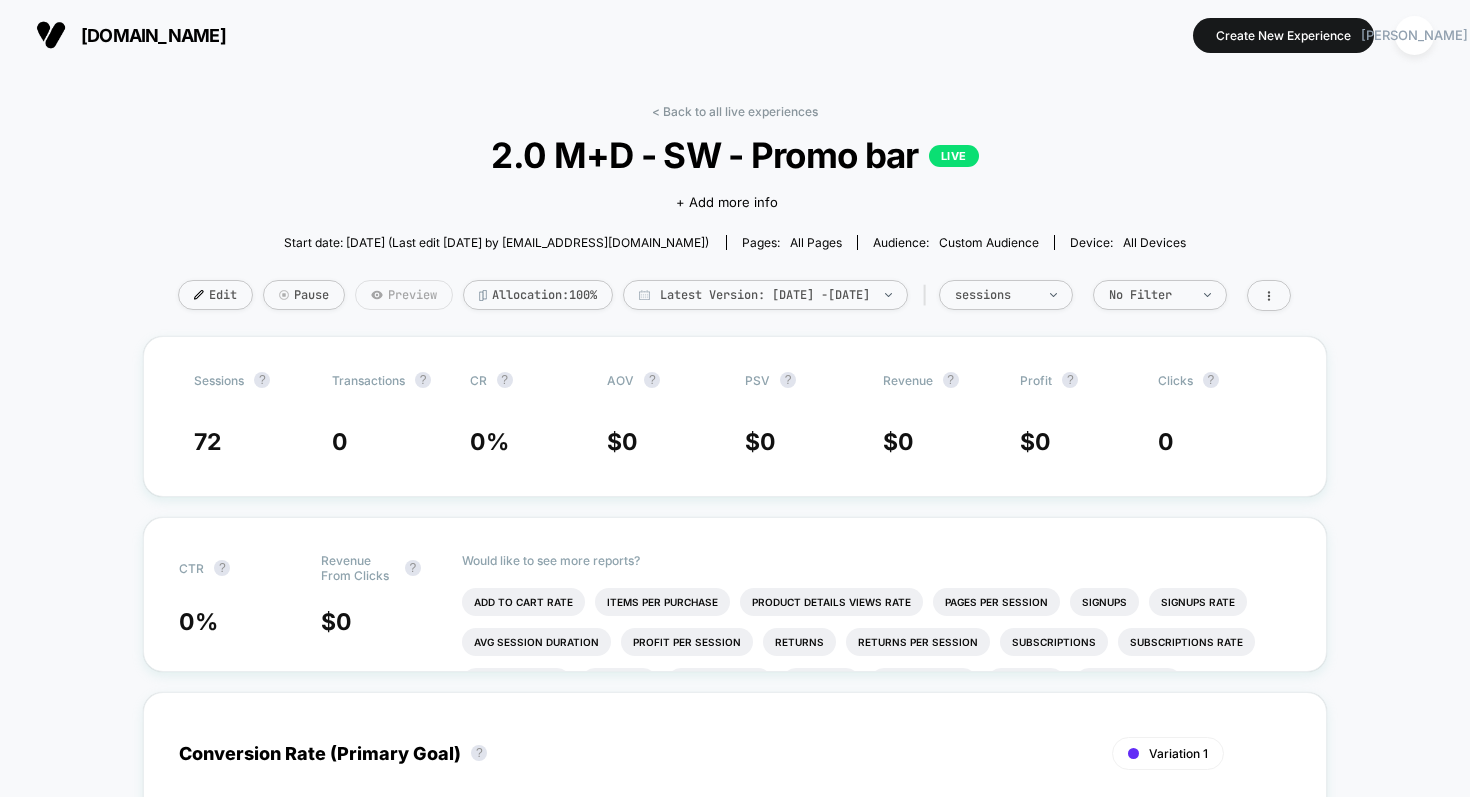 click on "Preview" at bounding box center (404, 295) 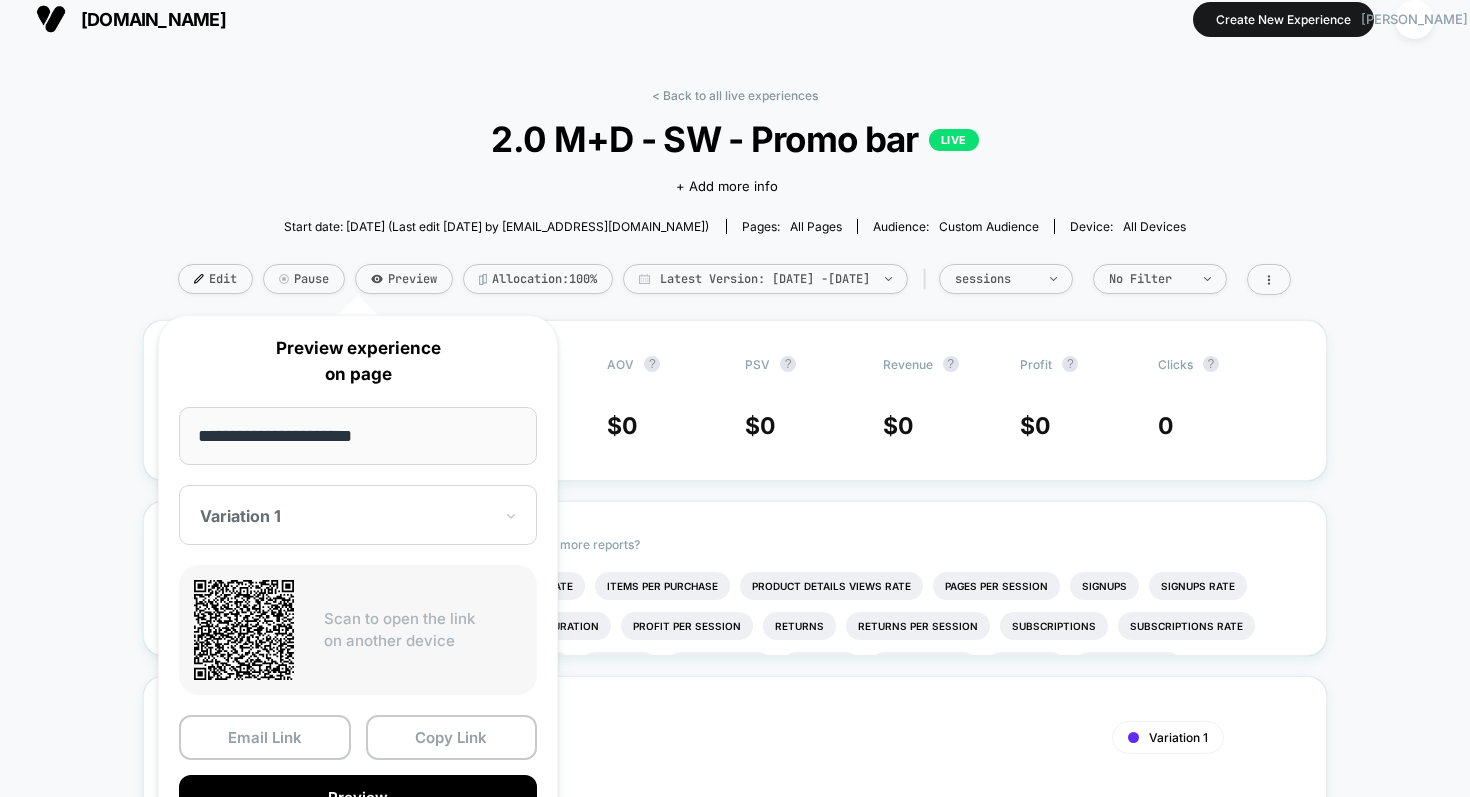 scroll, scrollTop: 17, scrollLeft: 0, axis: vertical 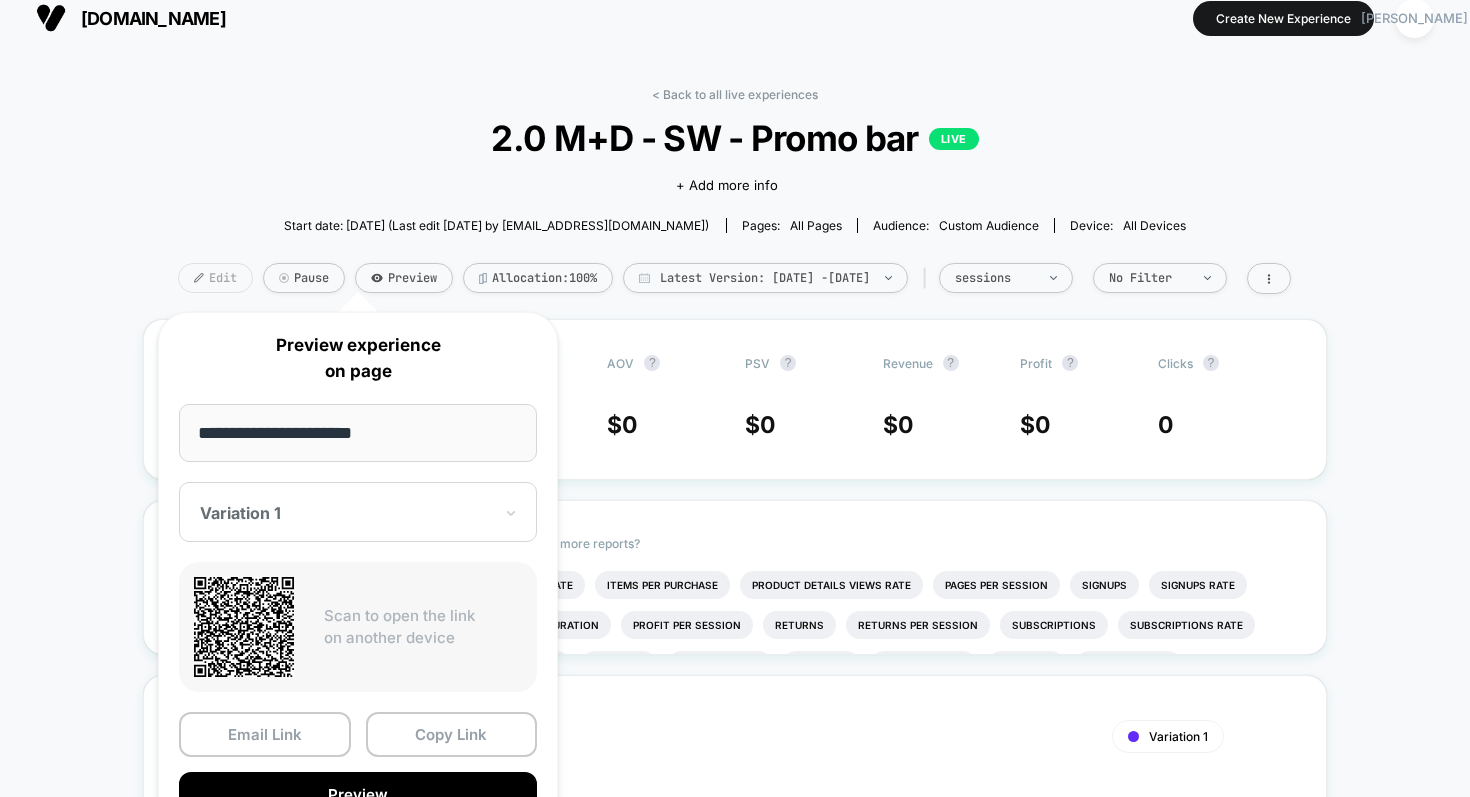 click on "Edit" at bounding box center (215, 278) 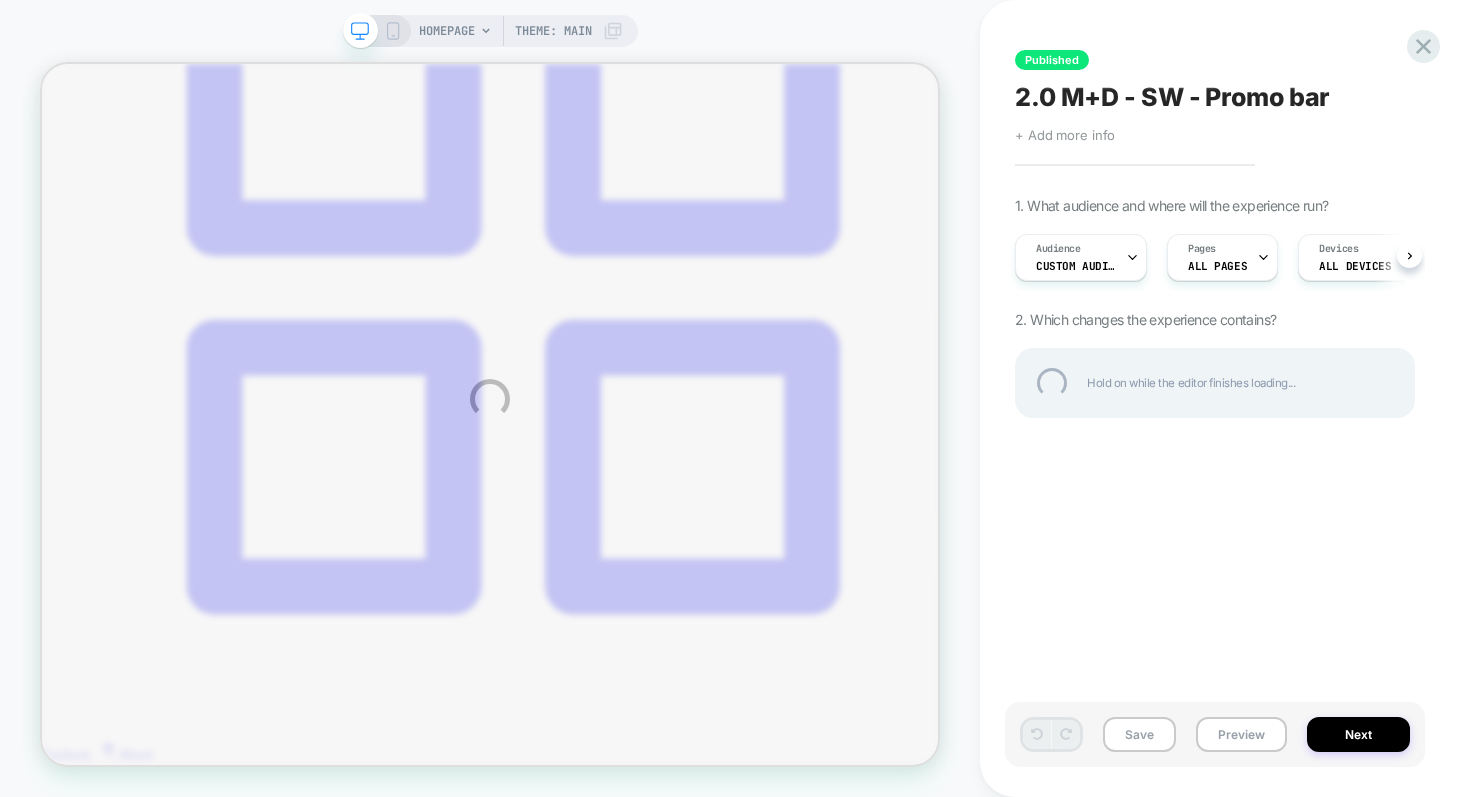 scroll, scrollTop: 0, scrollLeft: 0, axis: both 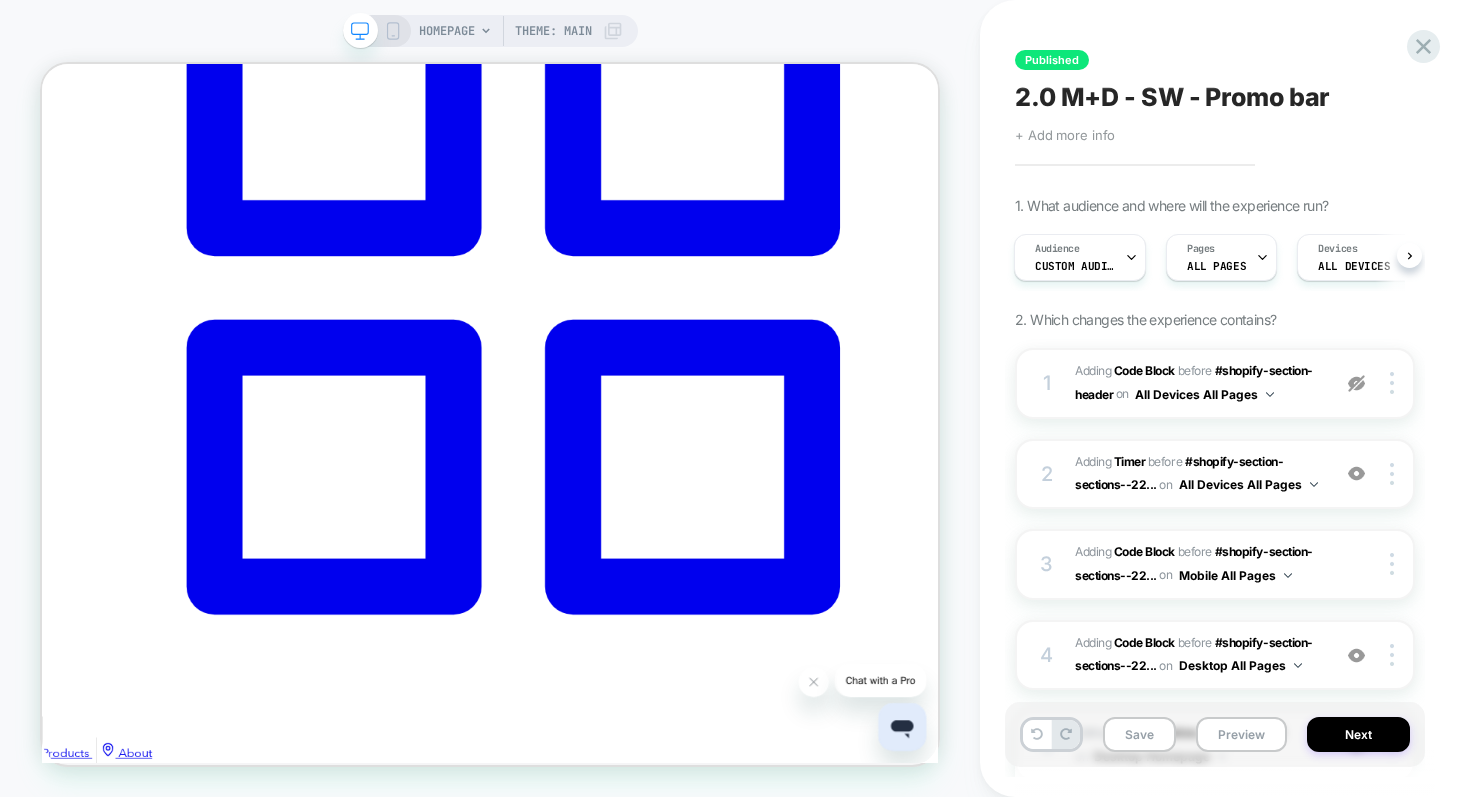 click 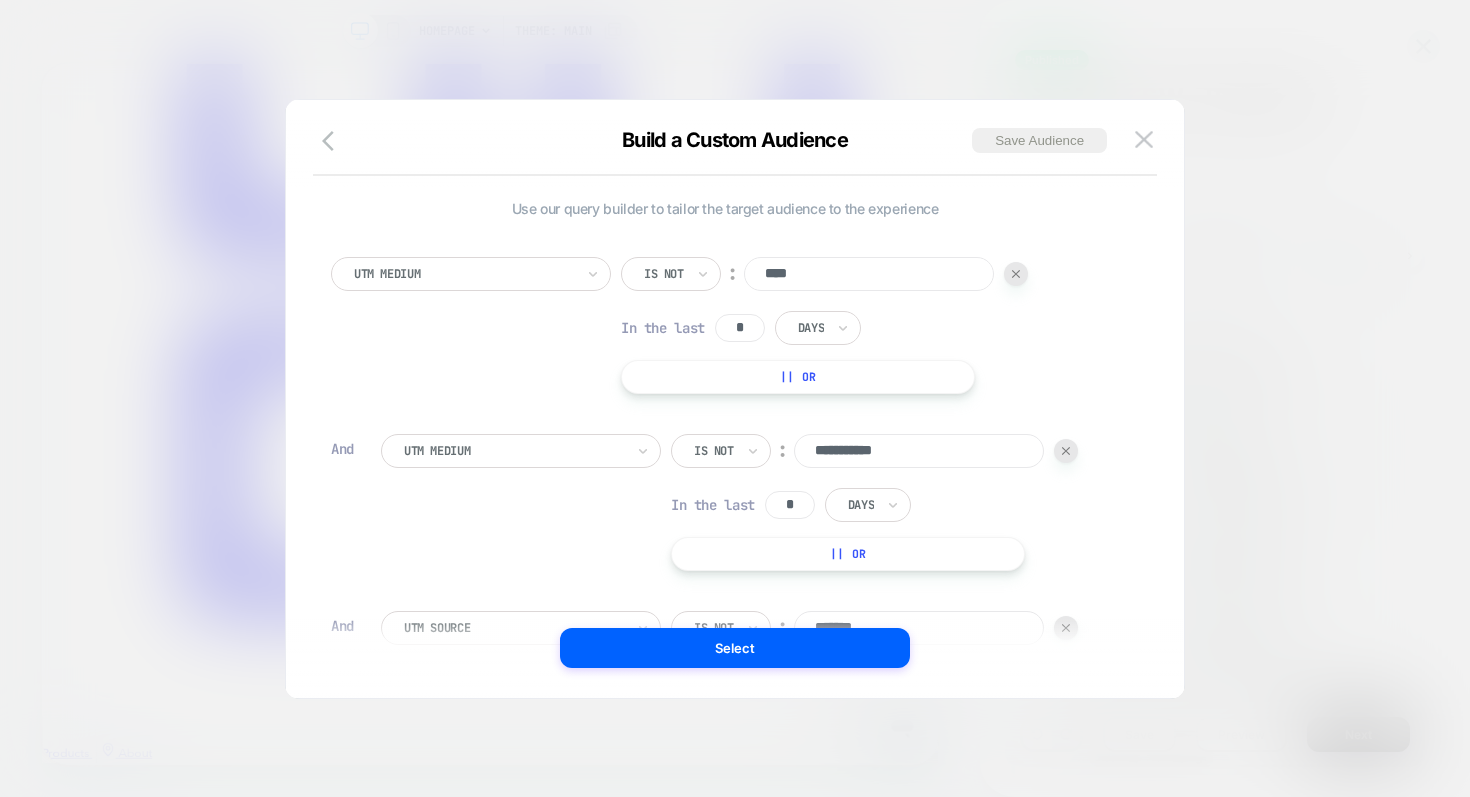 scroll, scrollTop: 20, scrollLeft: 0, axis: vertical 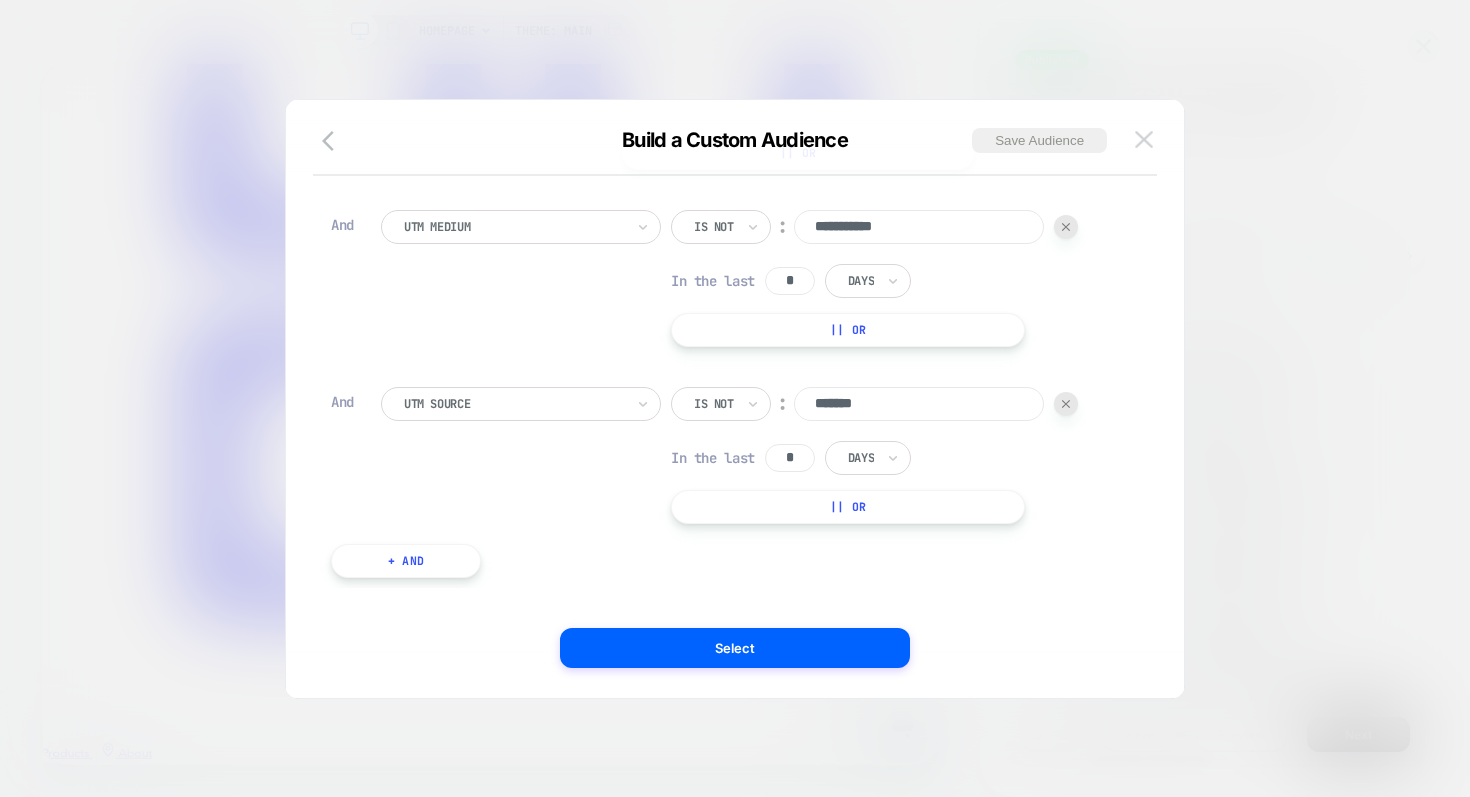 click at bounding box center [1144, 140] 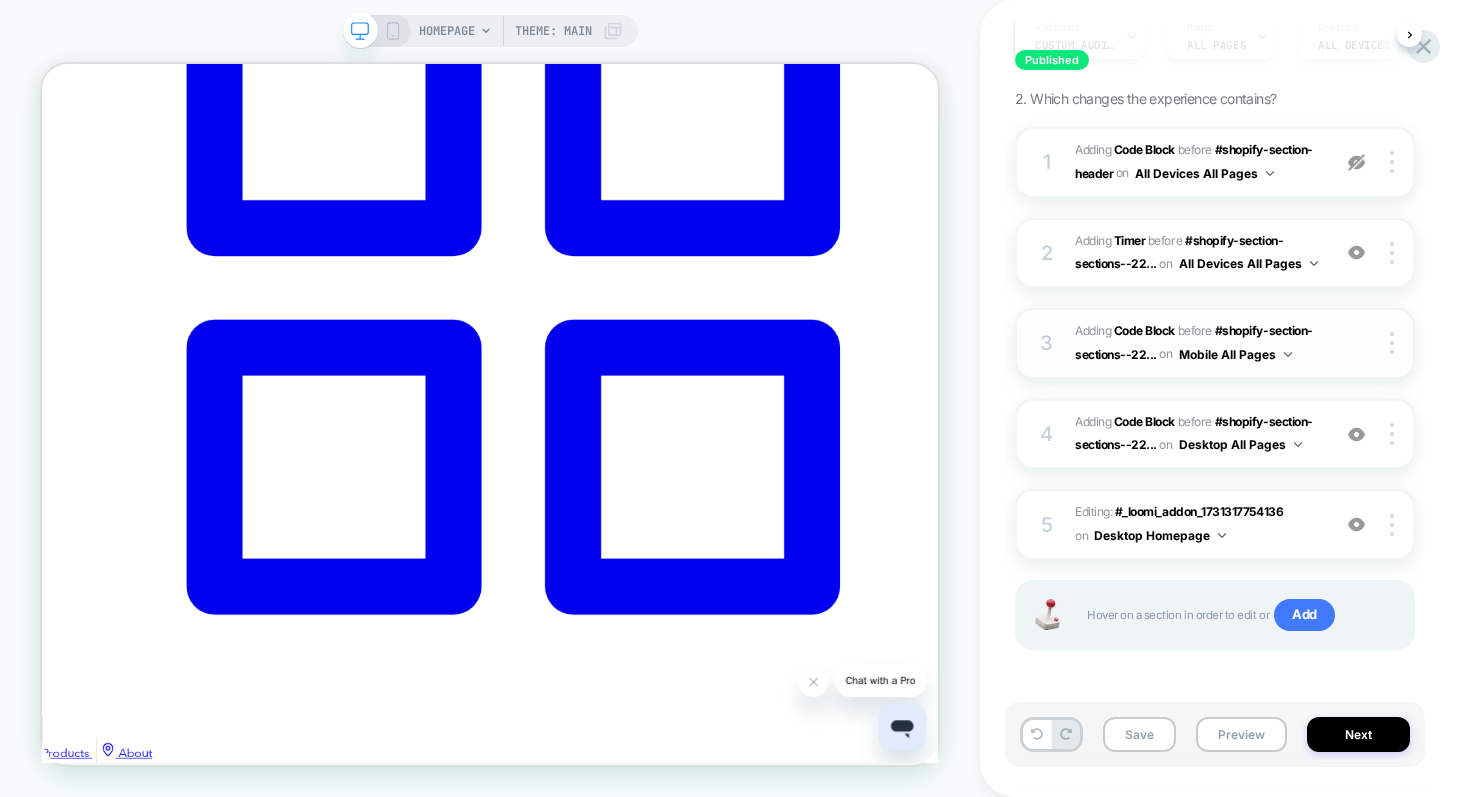 scroll, scrollTop: 0, scrollLeft: 0, axis: both 